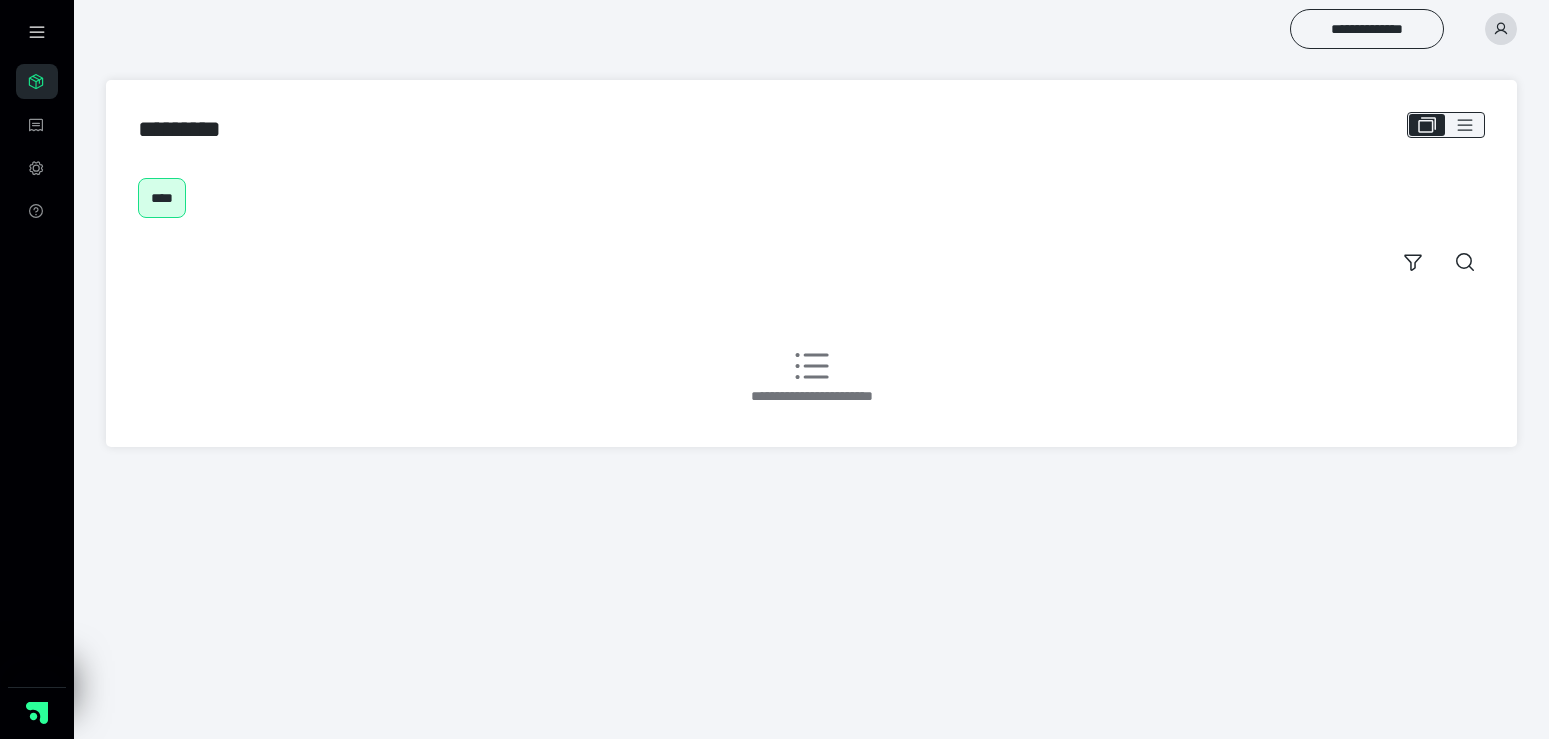 scroll, scrollTop: 0, scrollLeft: 0, axis: both 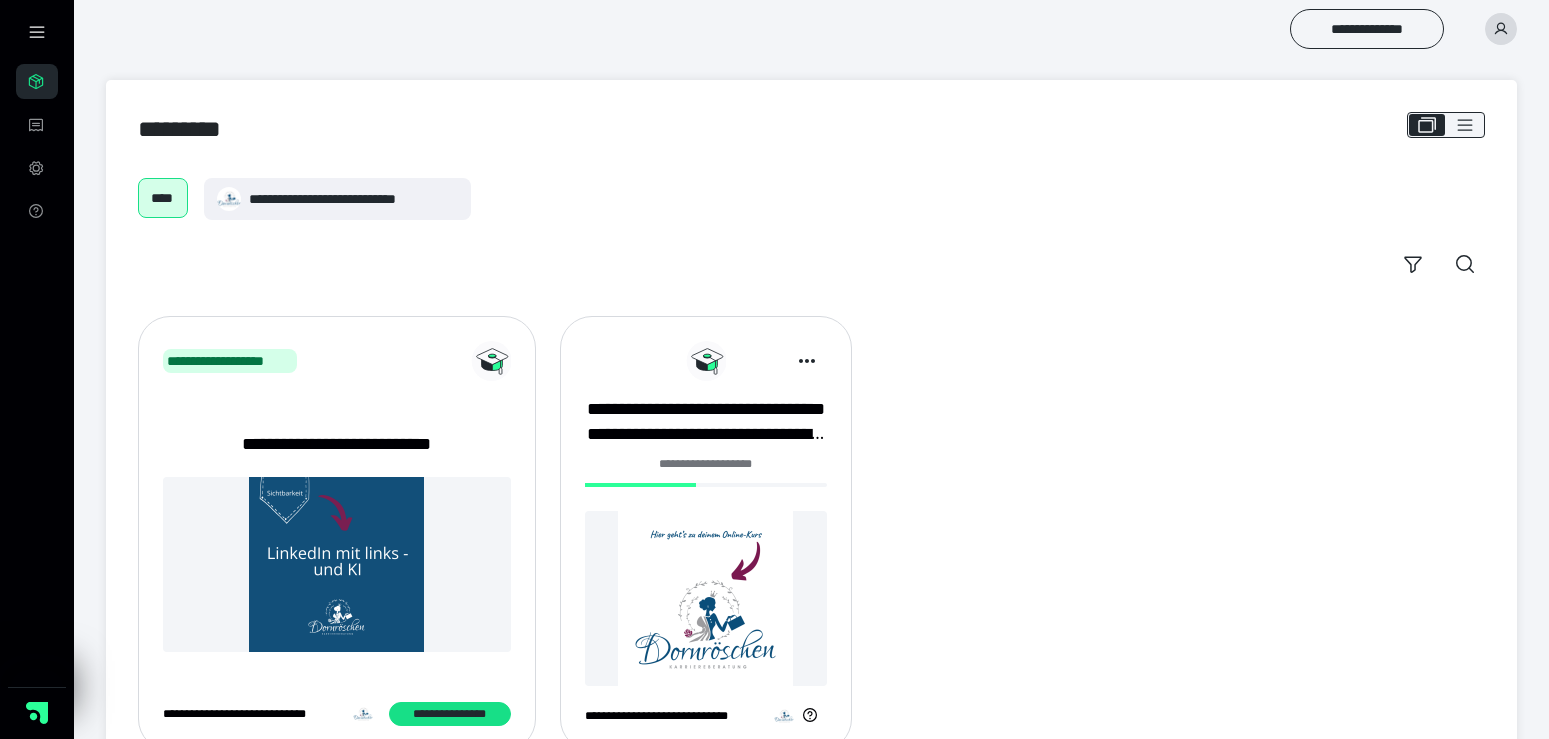 click at bounding box center (706, 598) 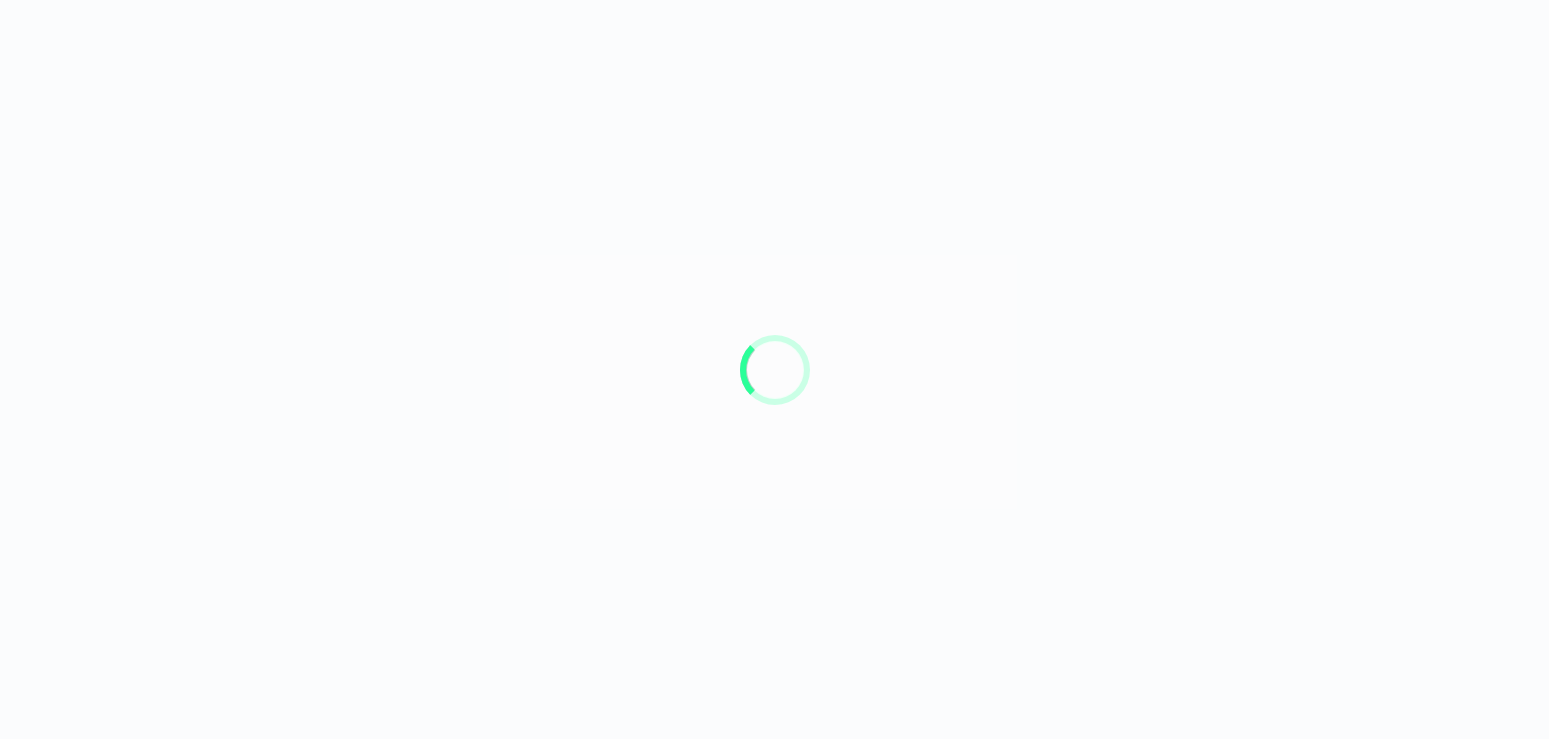 scroll, scrollTop: 0, scrollLeft: 0, axis: both 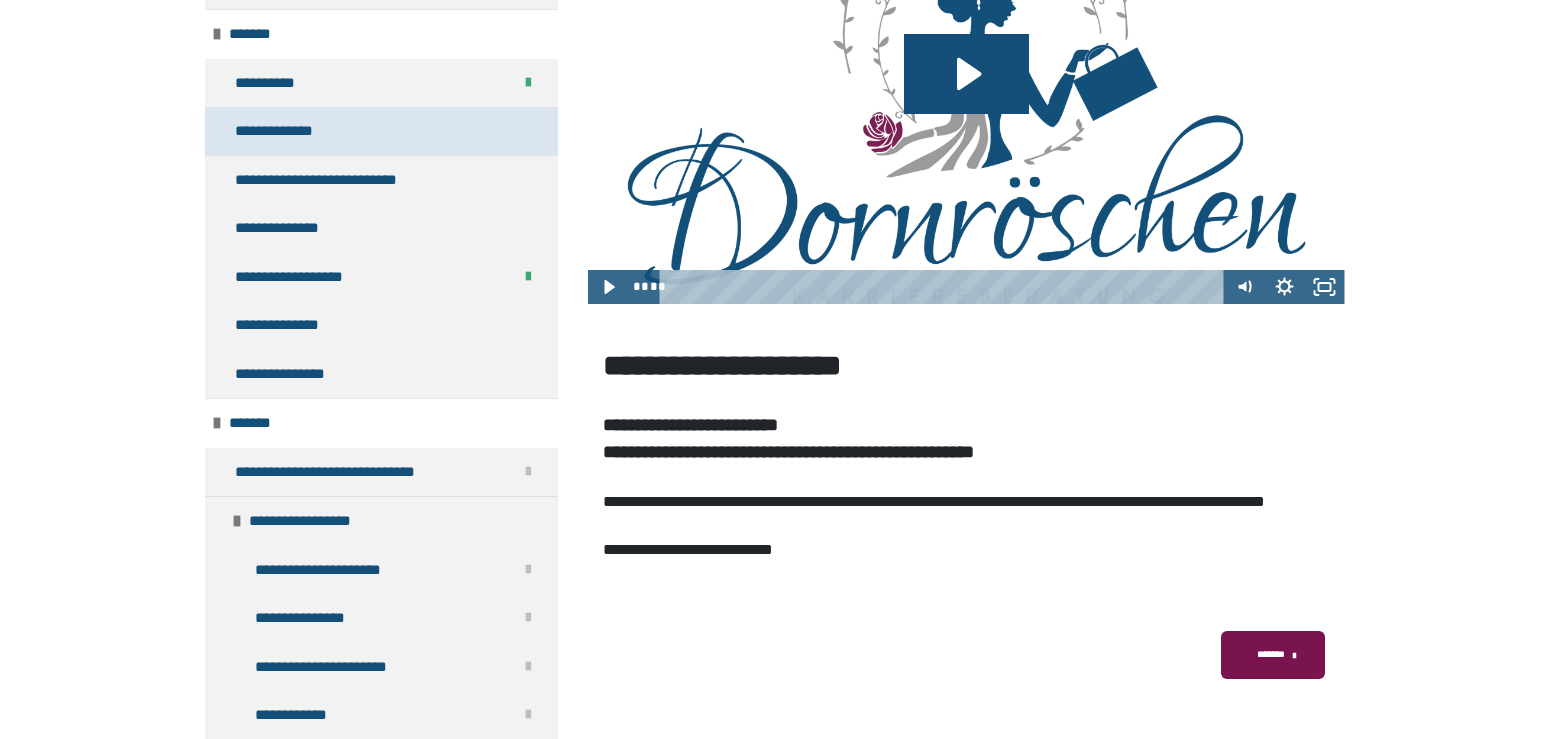 click on "**********" at bounding box center (285, 131) 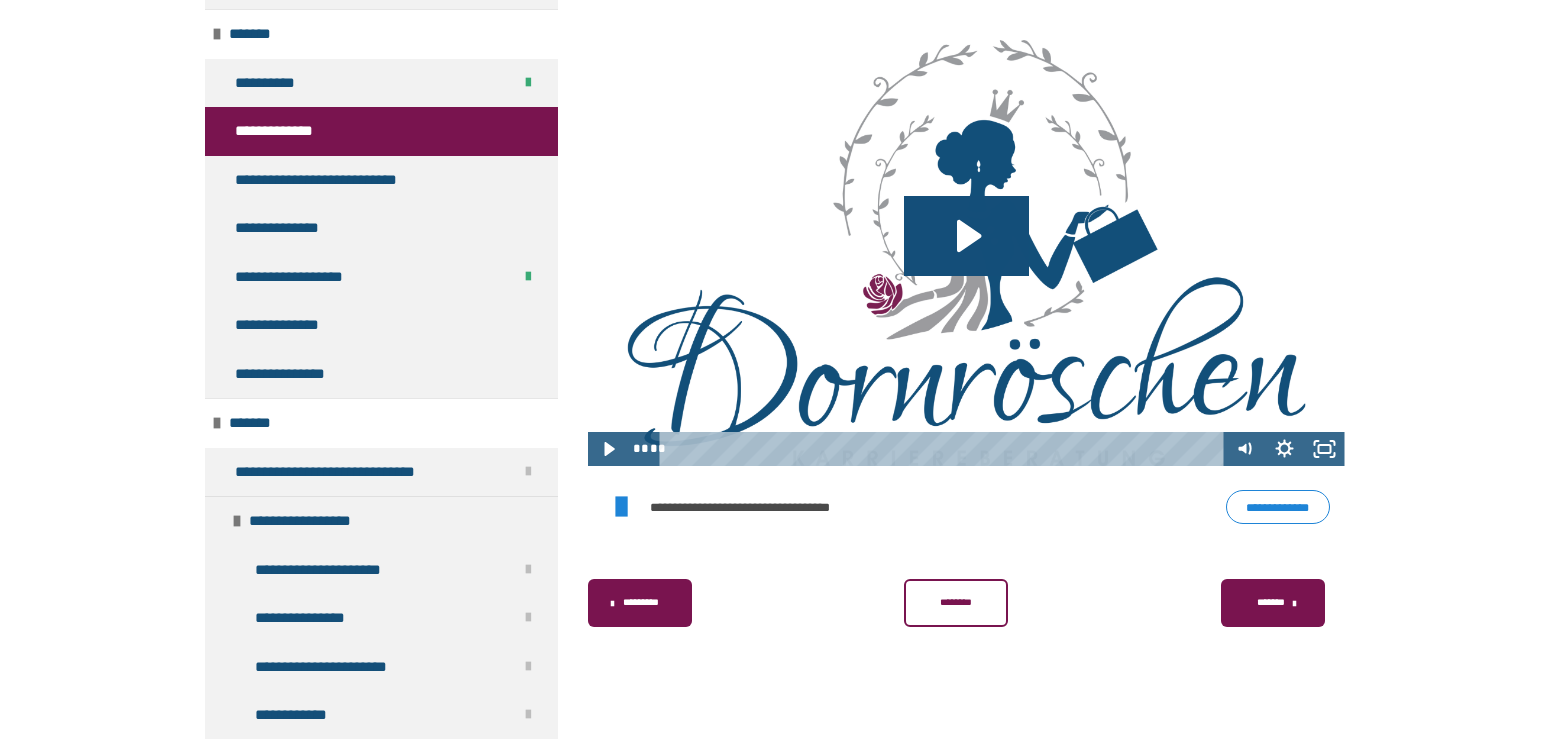 click on "********" at bounding box center (956, 603) 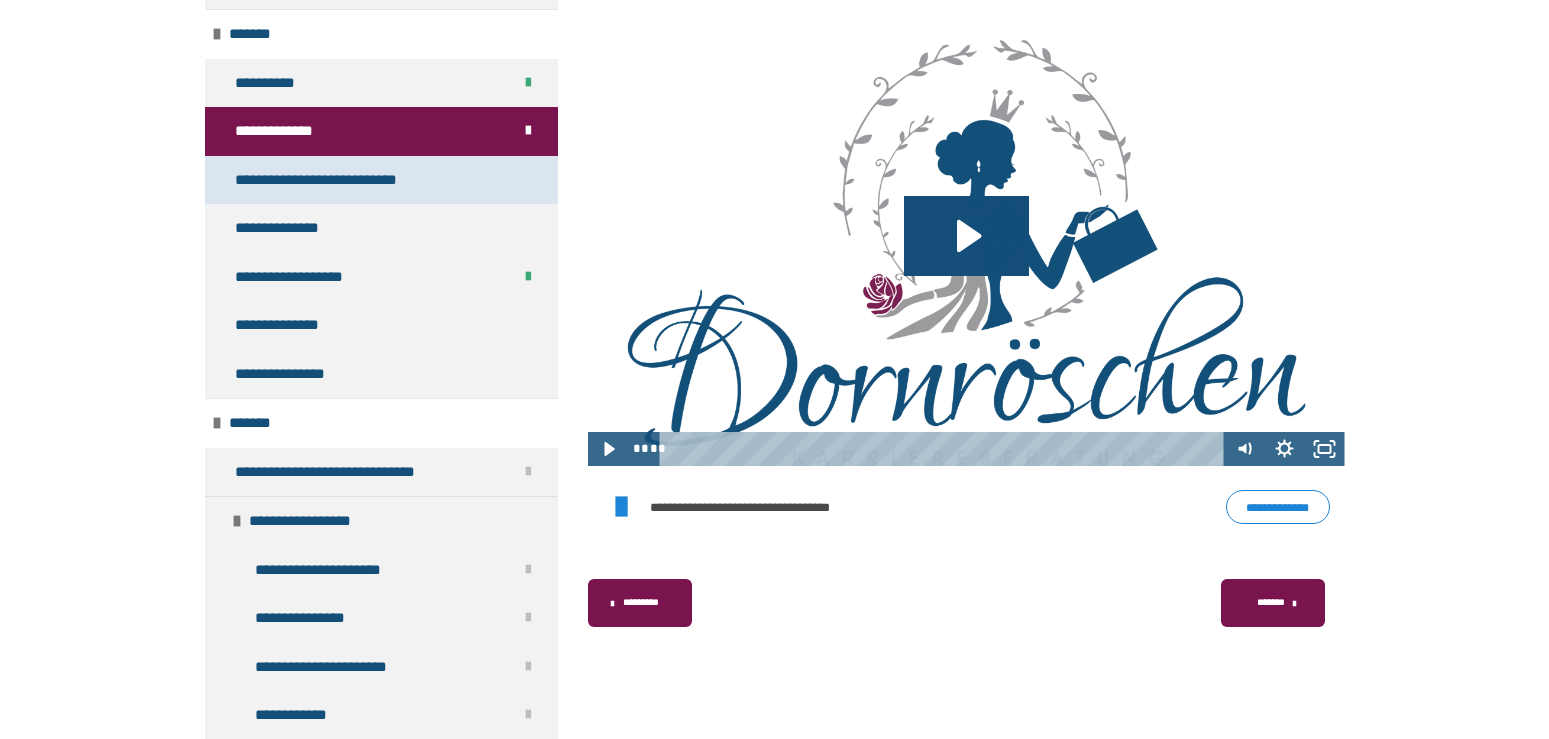click on "**********" at bounding box center (381, 180) 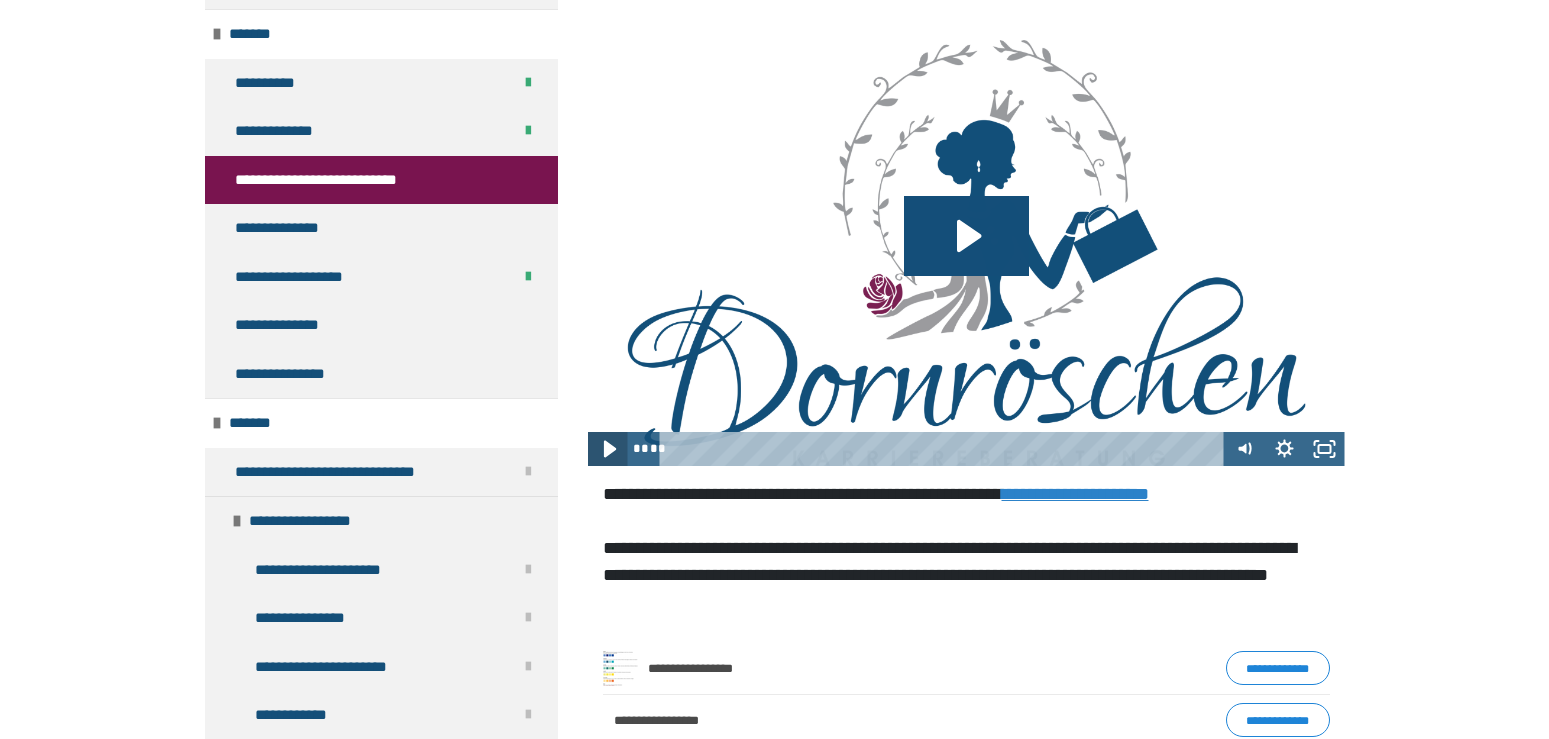 click 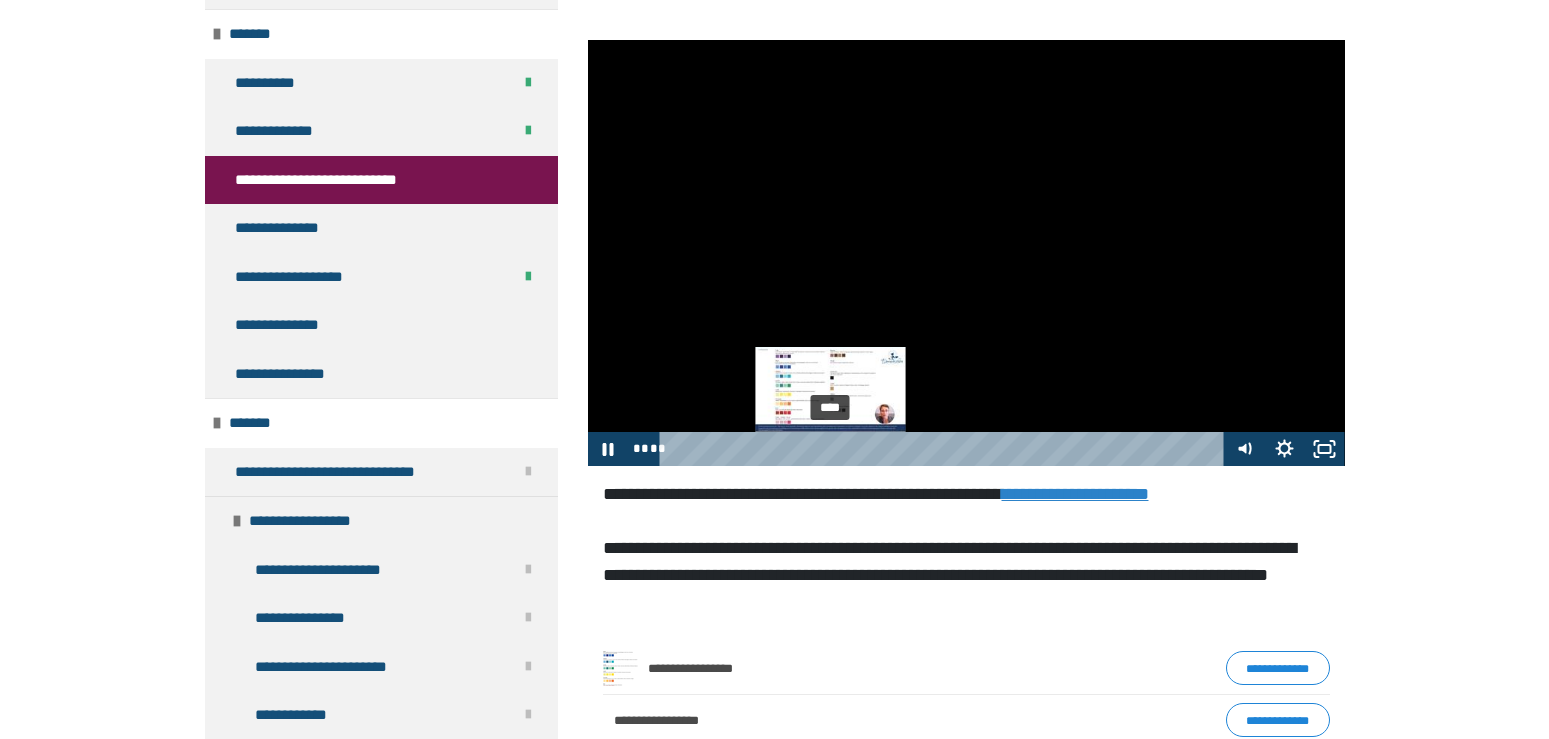click on "****" at bounding box center [944, 449] 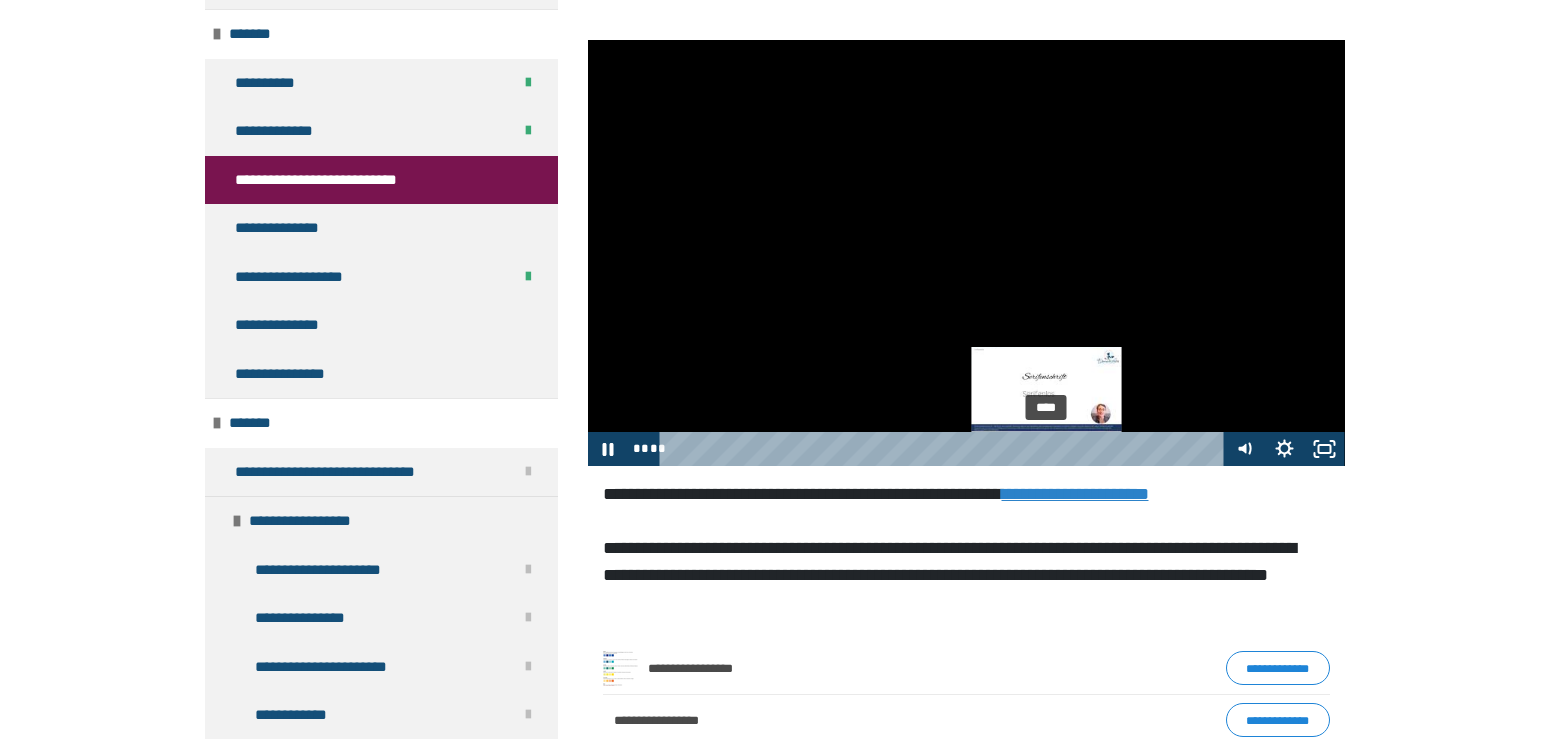click on "****" at bounding box center (944, 449) 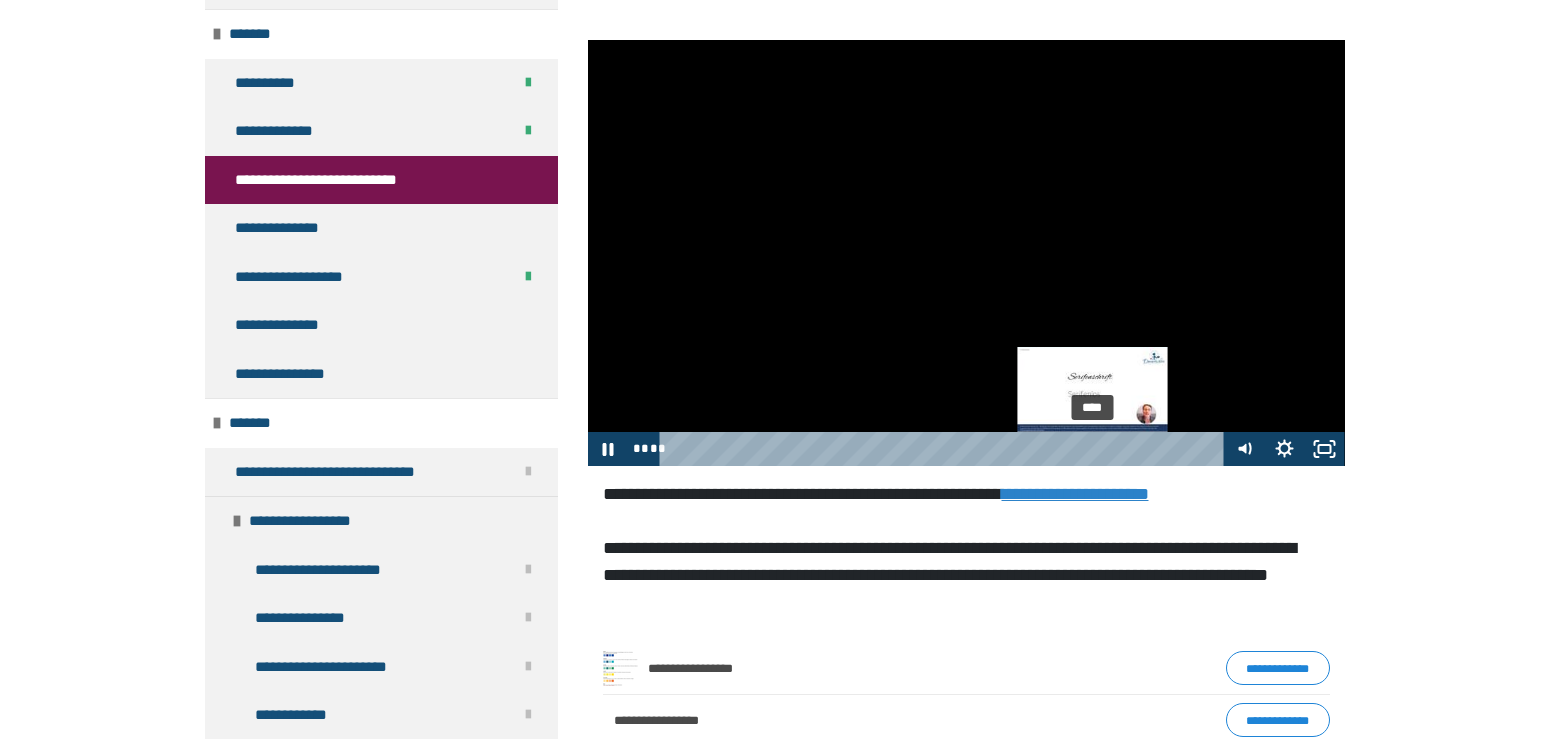 click on "****" at bounding box center [944, 449] 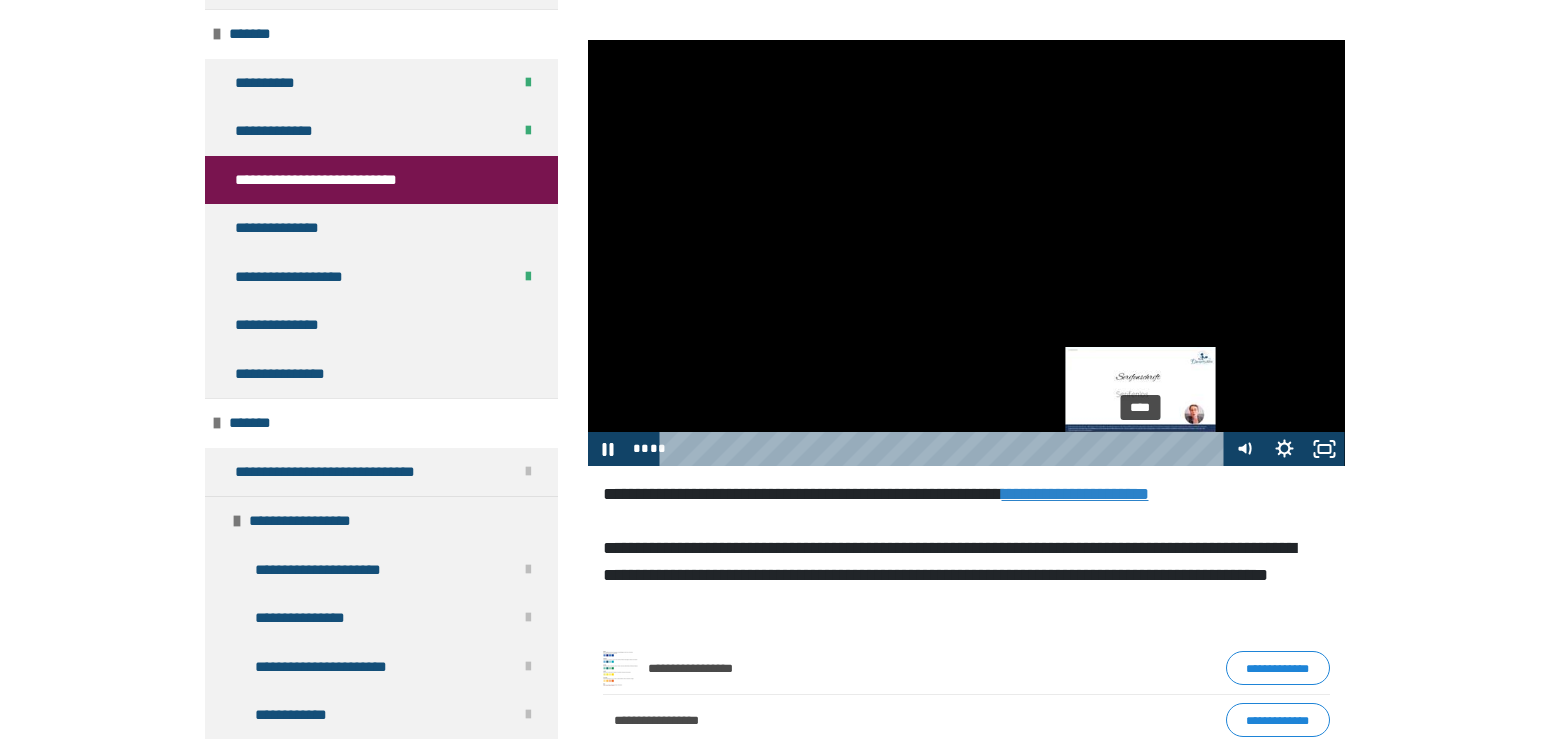 click on "****" at bounding box center (944, 449) 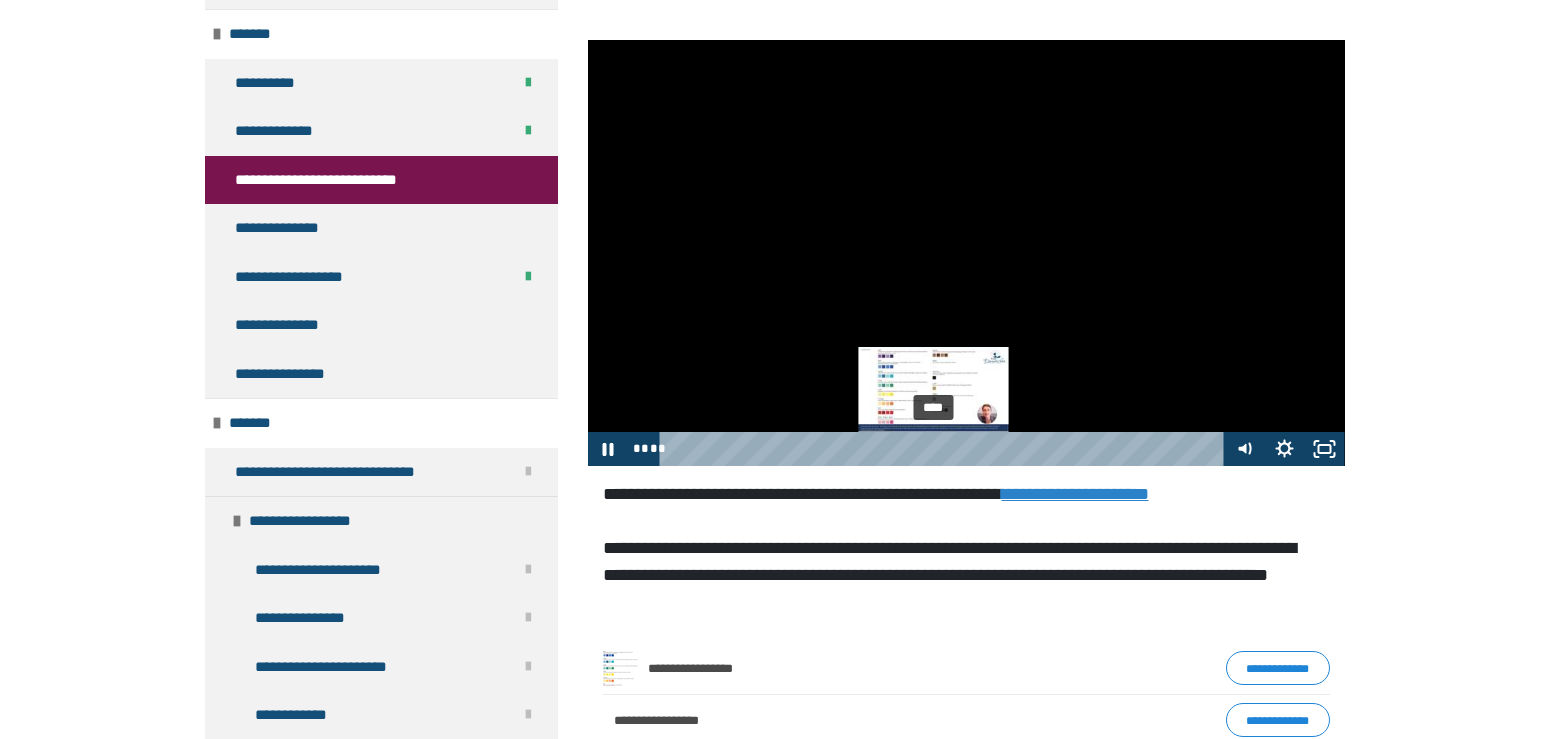 click on "****" at bounding box center [944, 449] 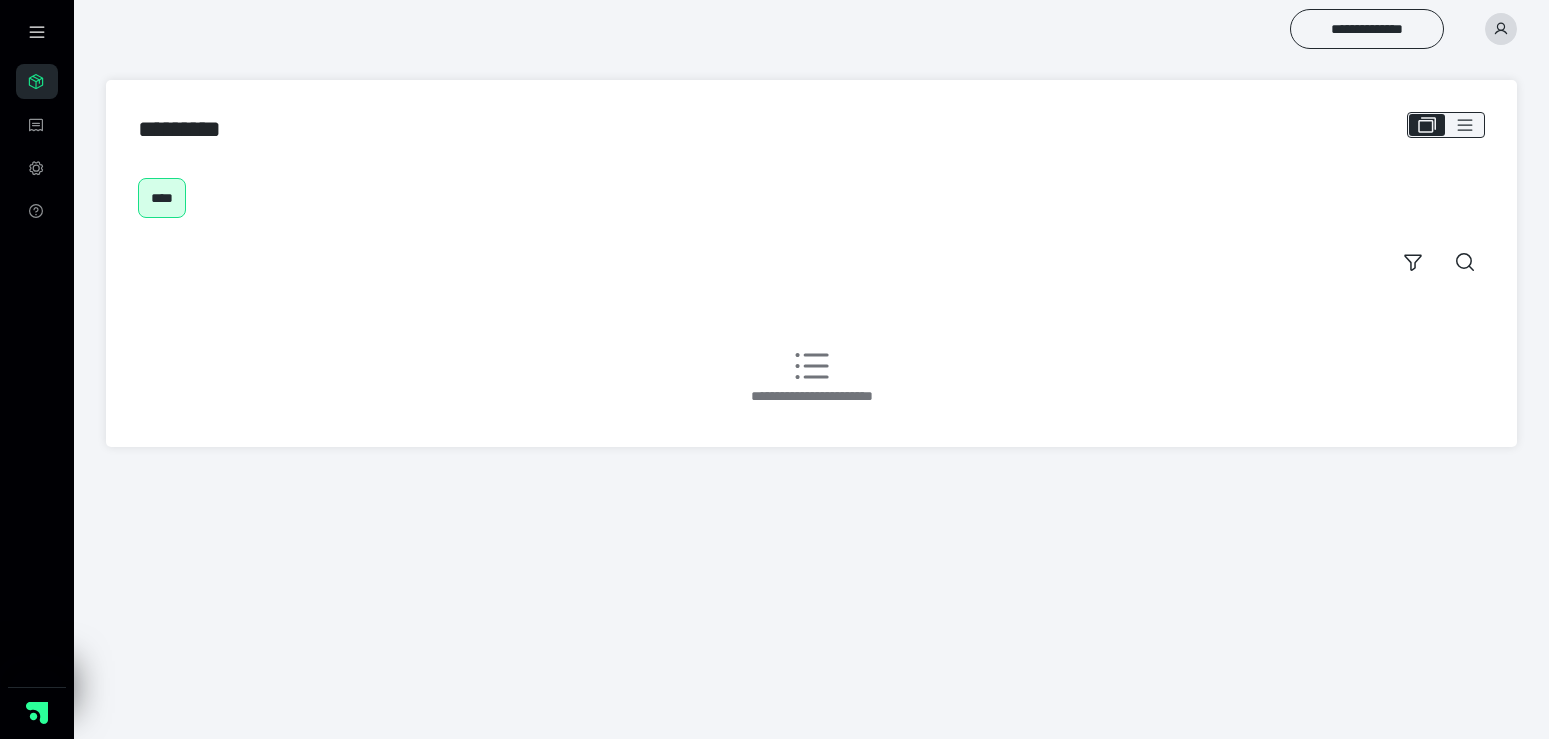 scroll, scrollTop: 0, scrollLeft: 0, axis: both 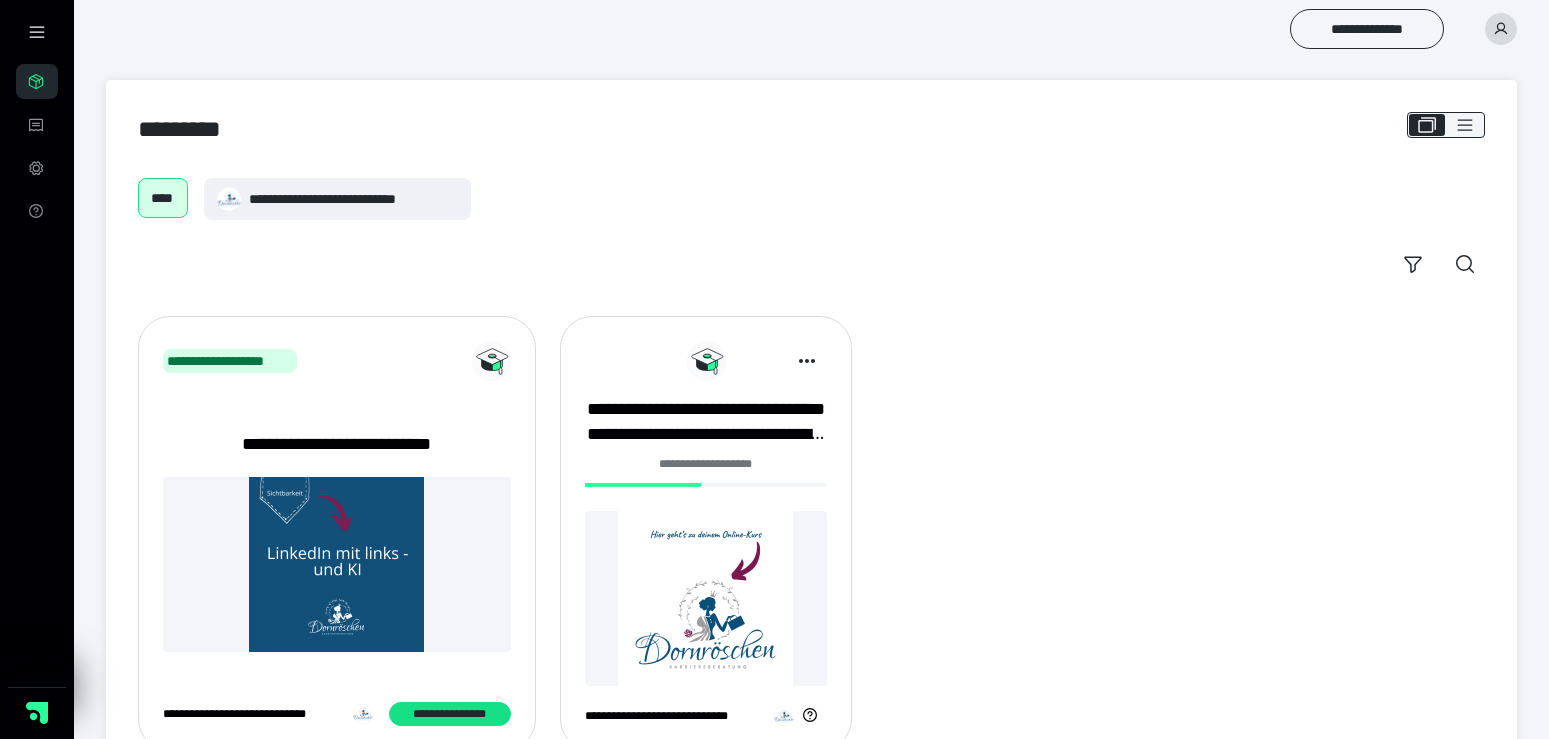 click at bounding box center (706, 598) 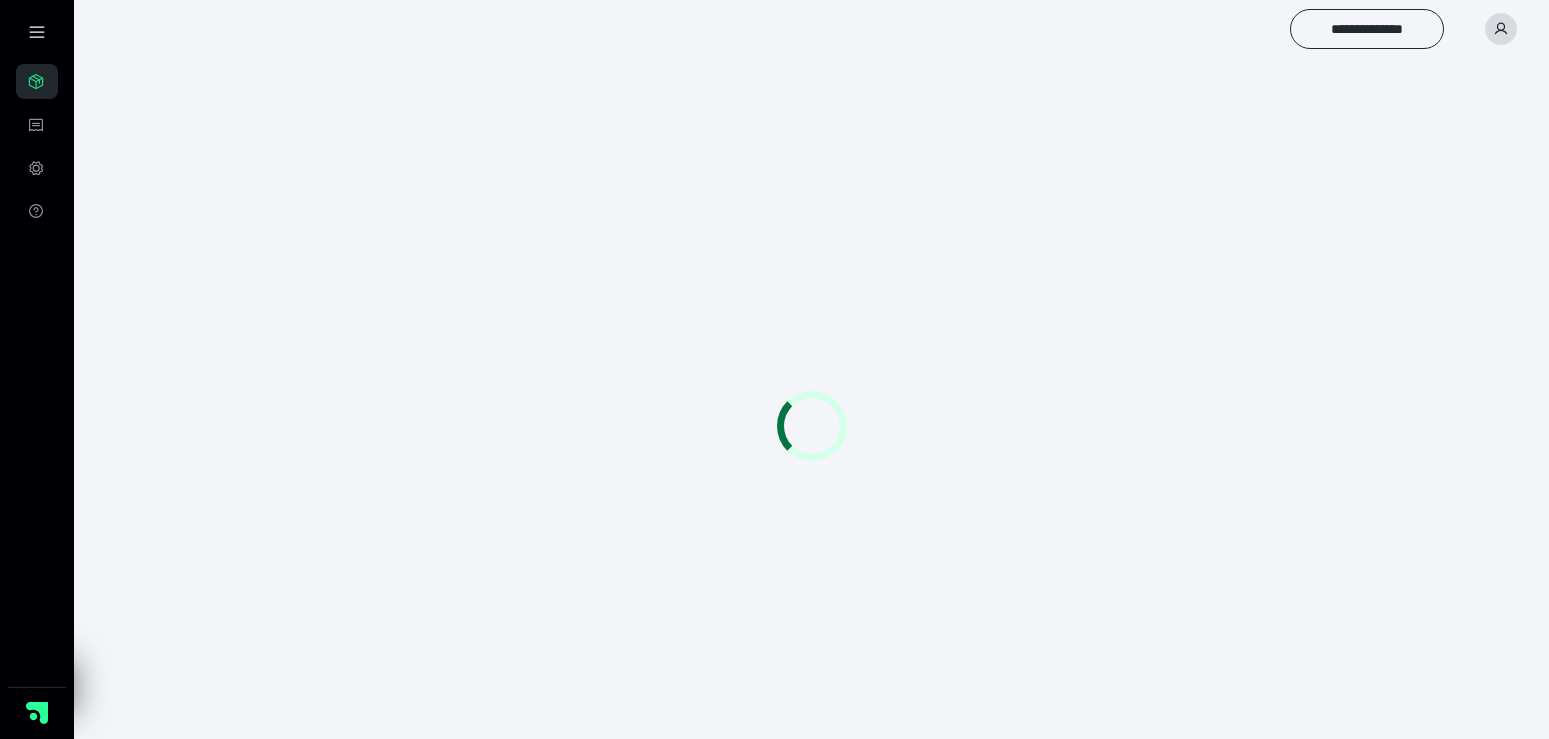 scroll, scrollTop: 0, scrollLeft: 0, axis: both 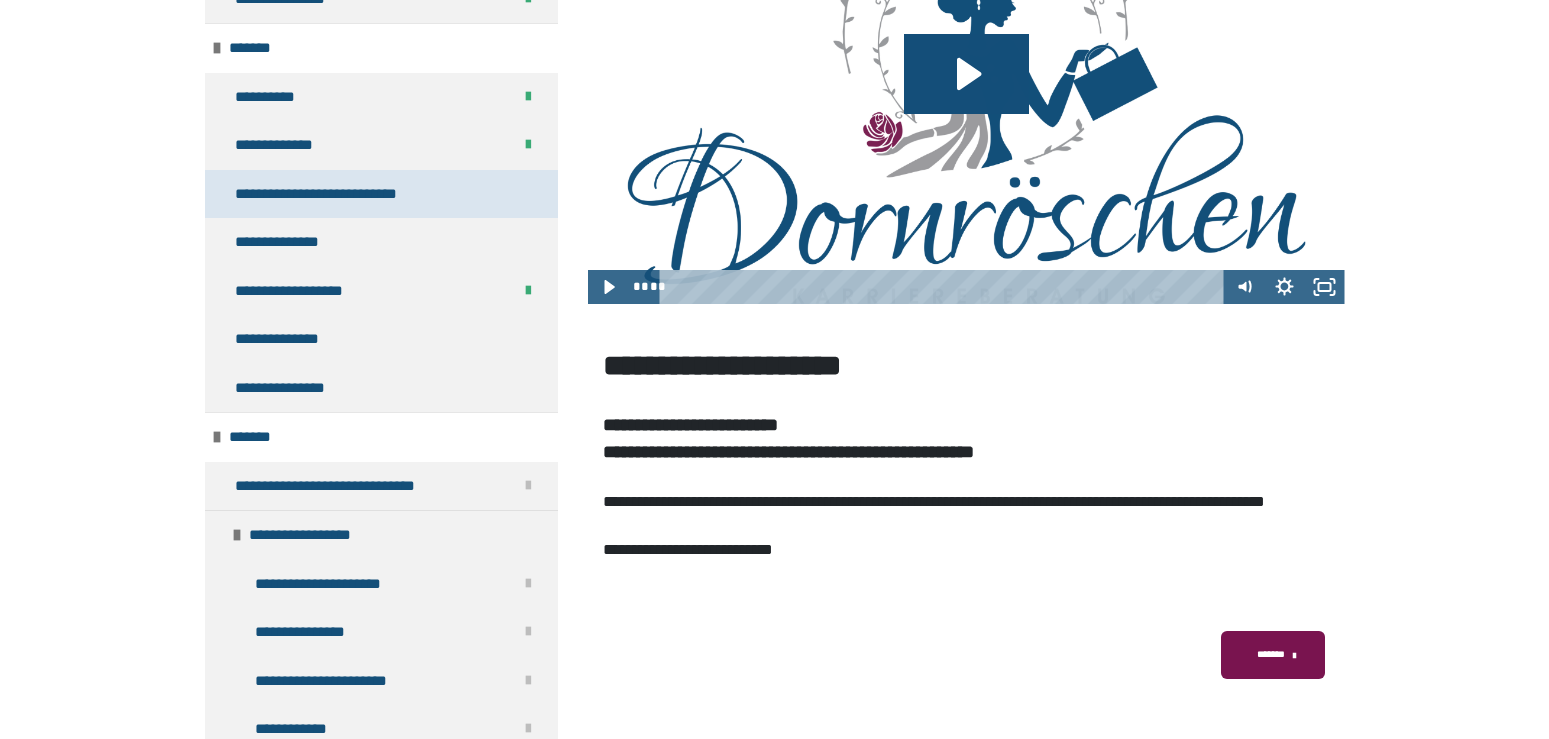 click on "**********" at bounding box center (333, 194) 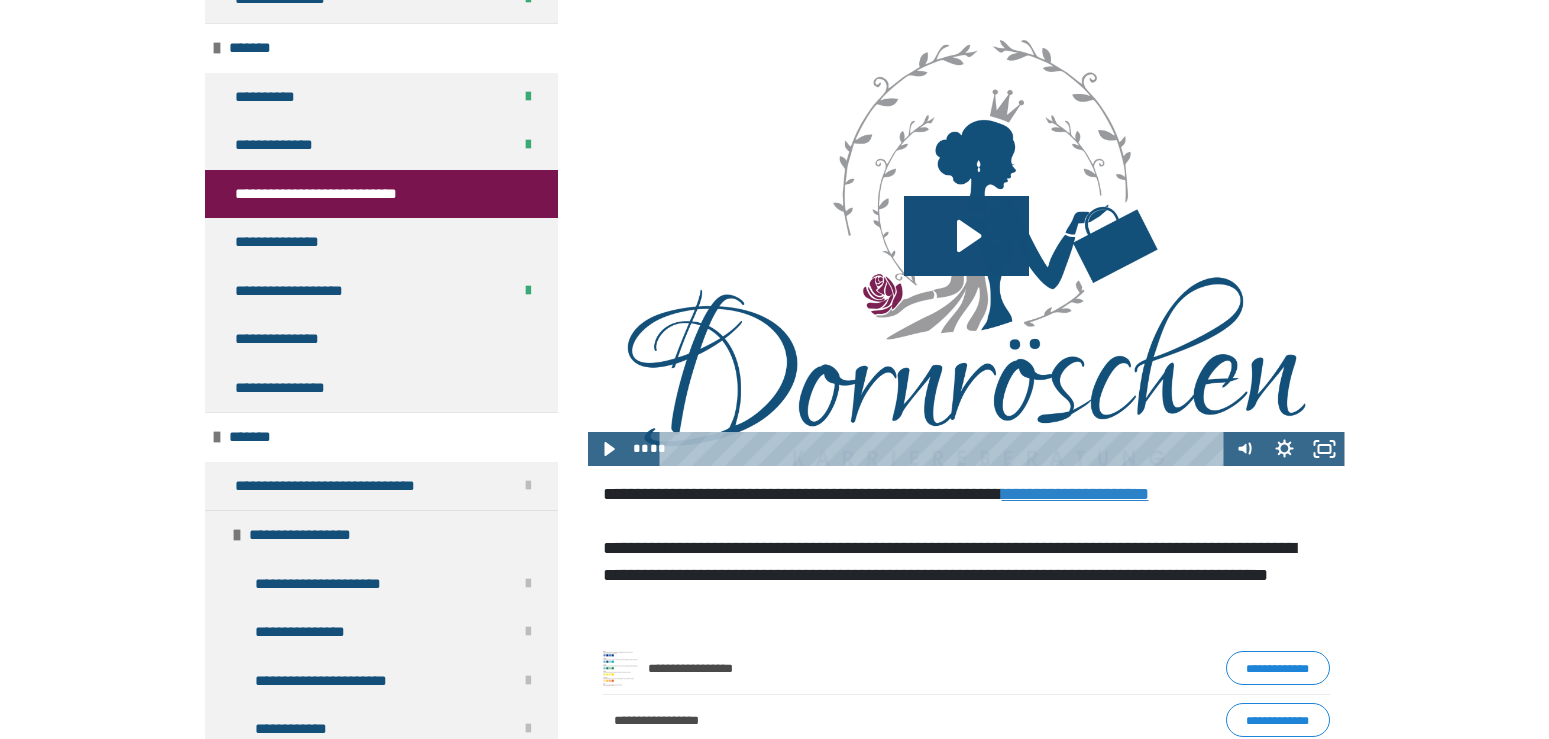 scroll, scrollTop: 601, scrollLeft: 0, axis: vertical 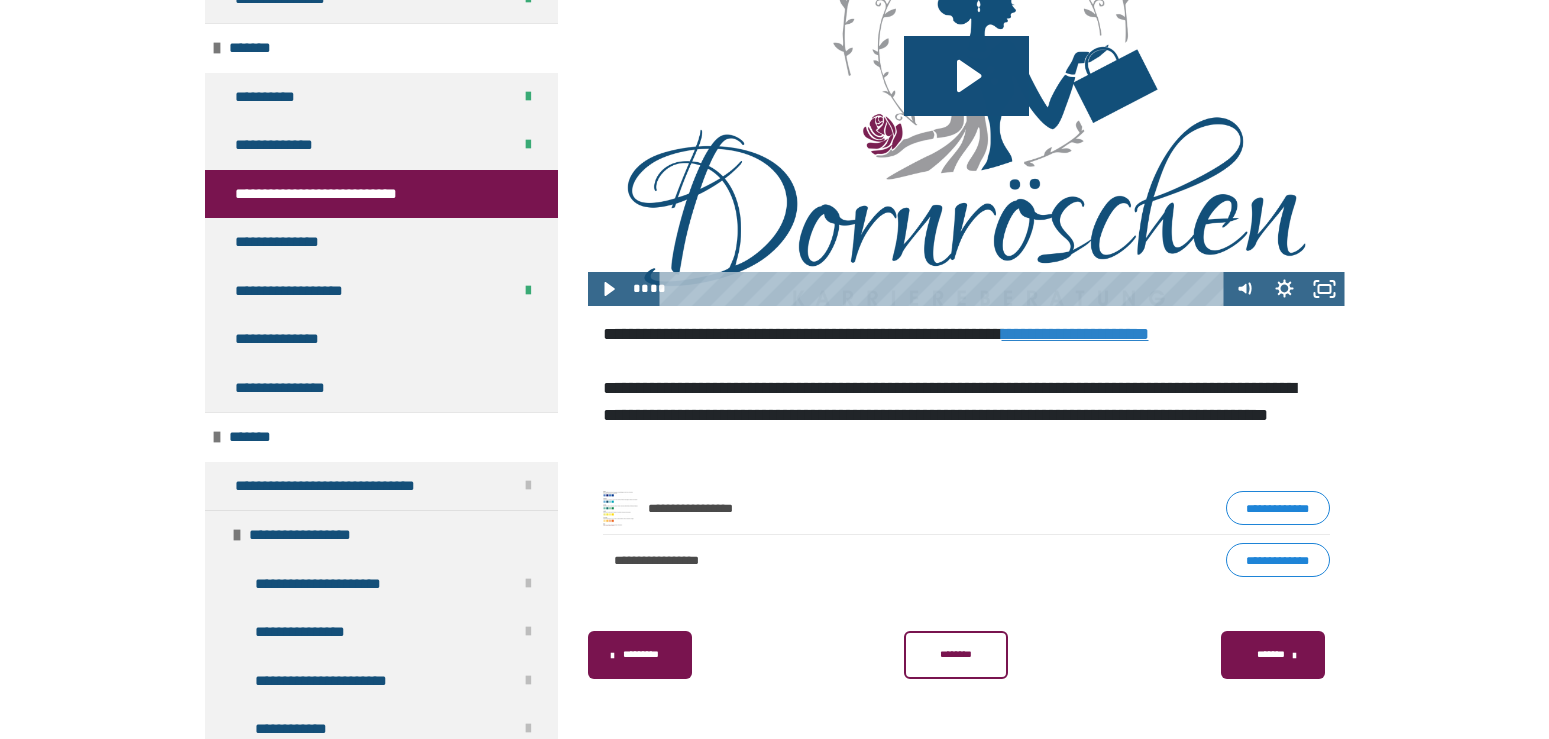 click on "********" at bounding box center [955, 654] 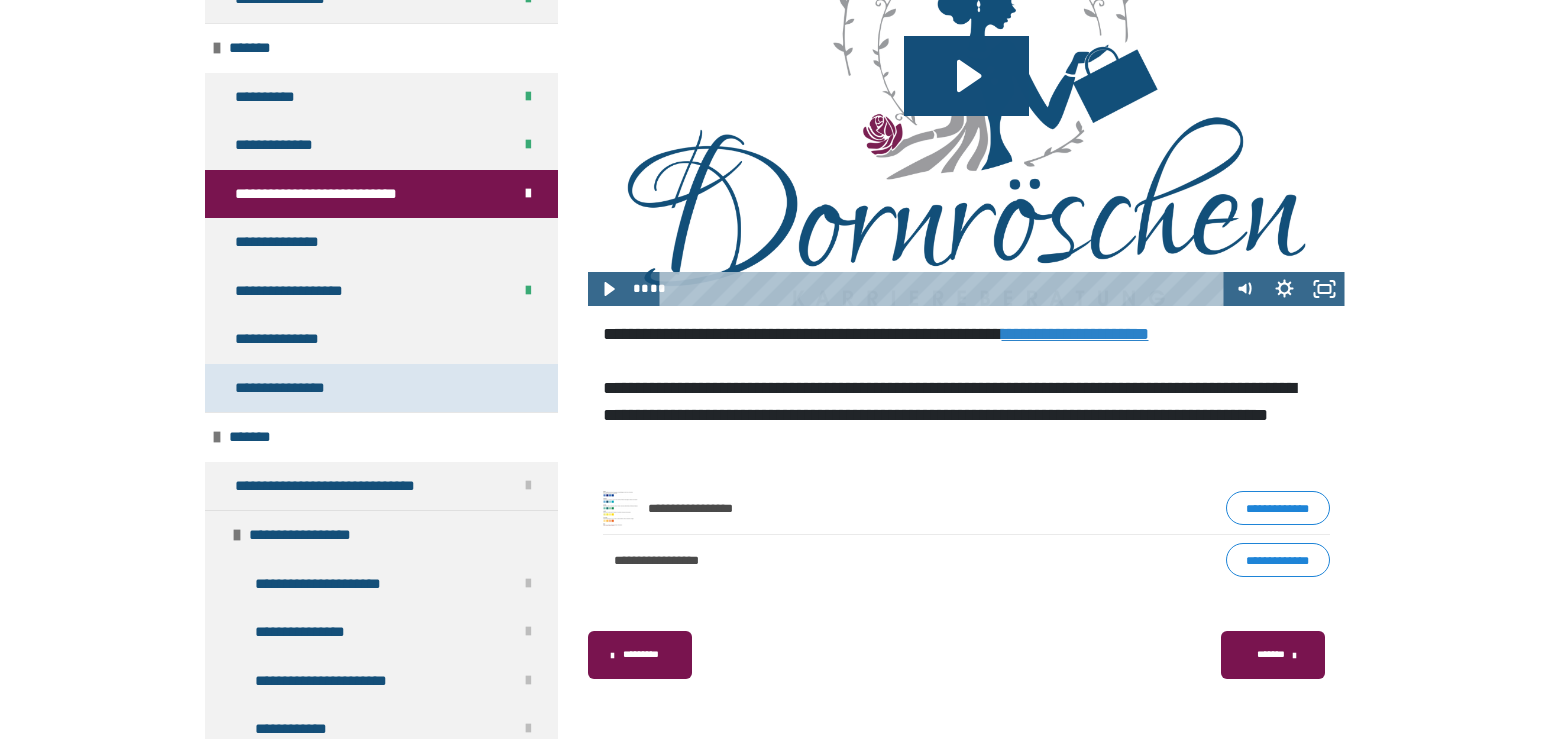 click on "**********" at bounding box center [381, 388] 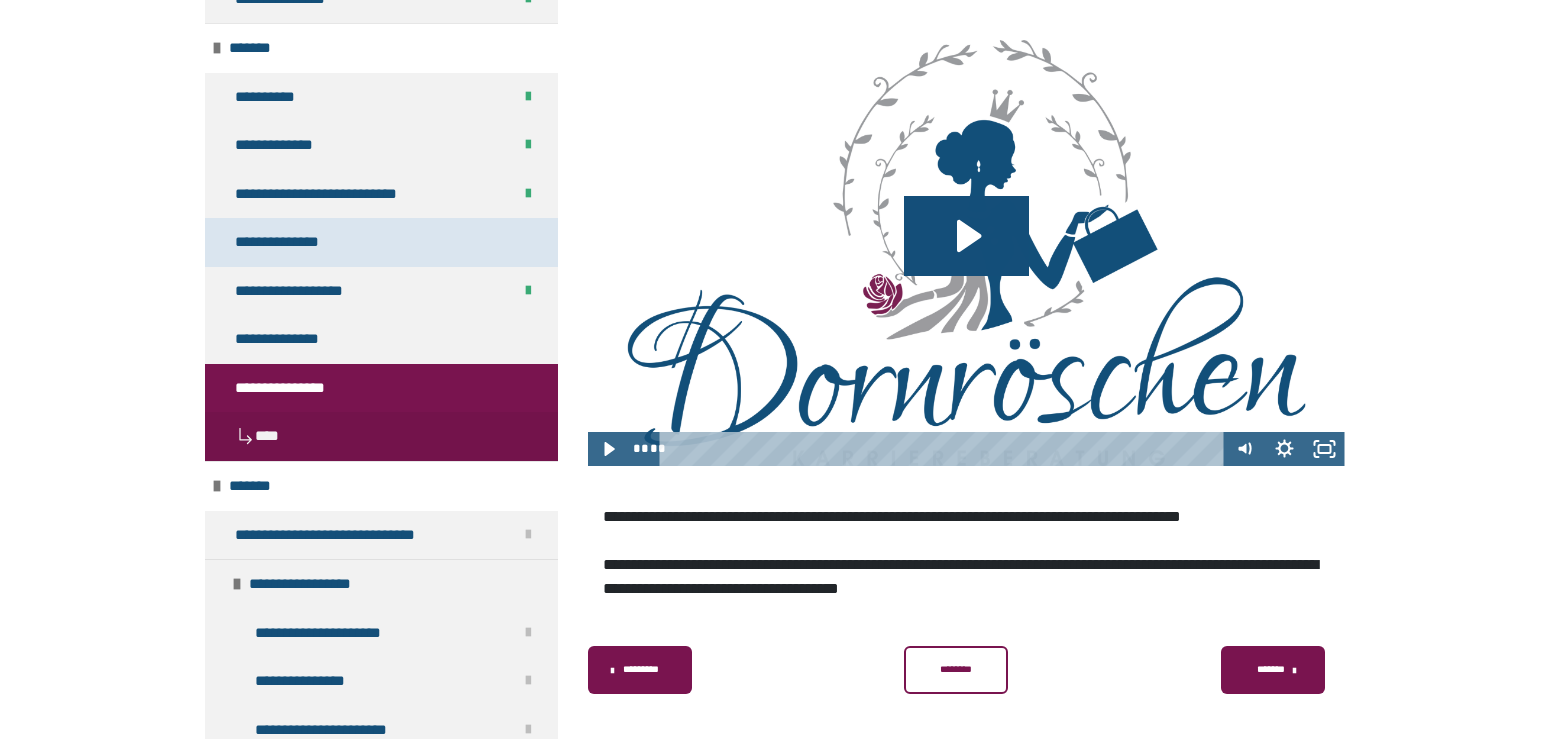 click on "**********" at bounding box center [286, 242] 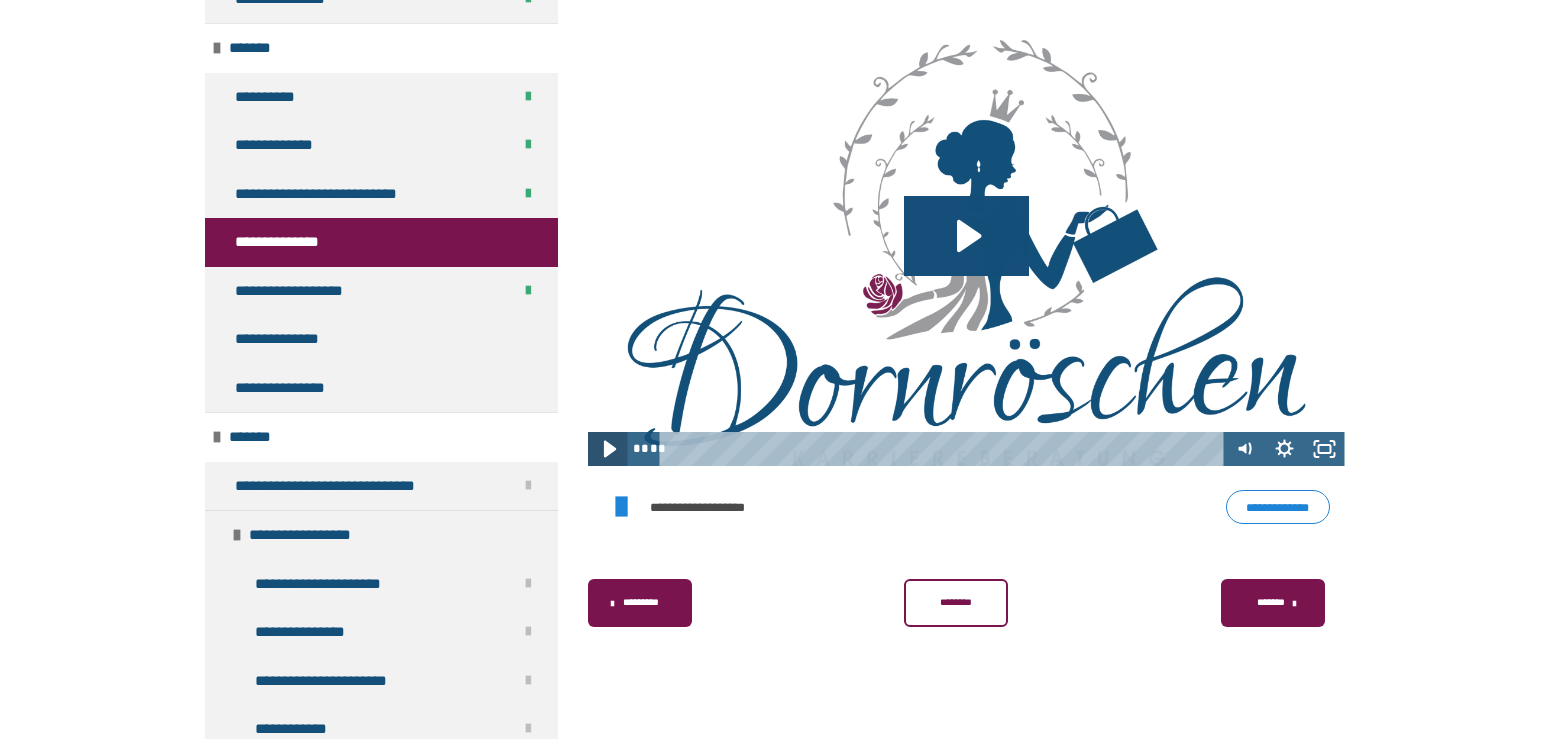 click 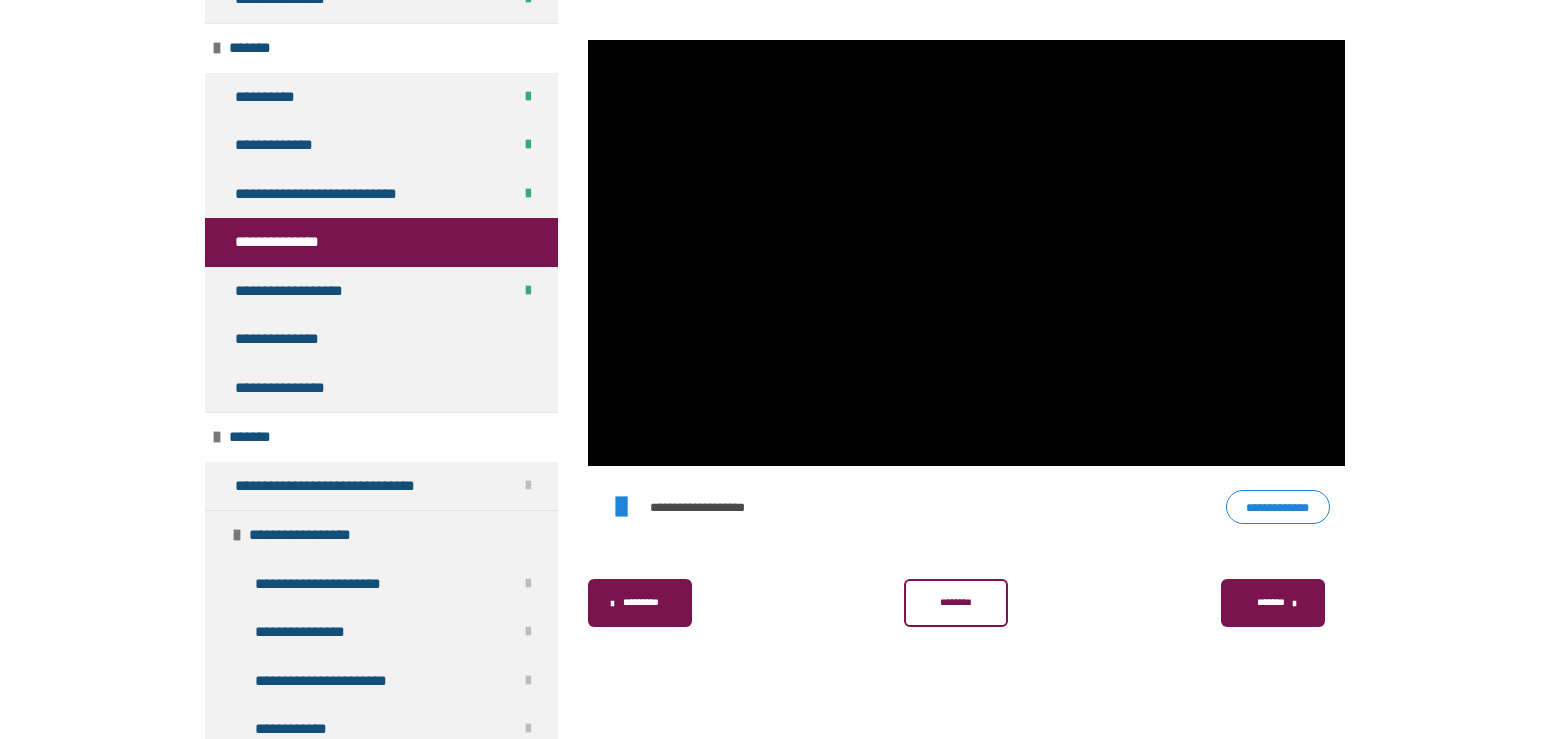 type 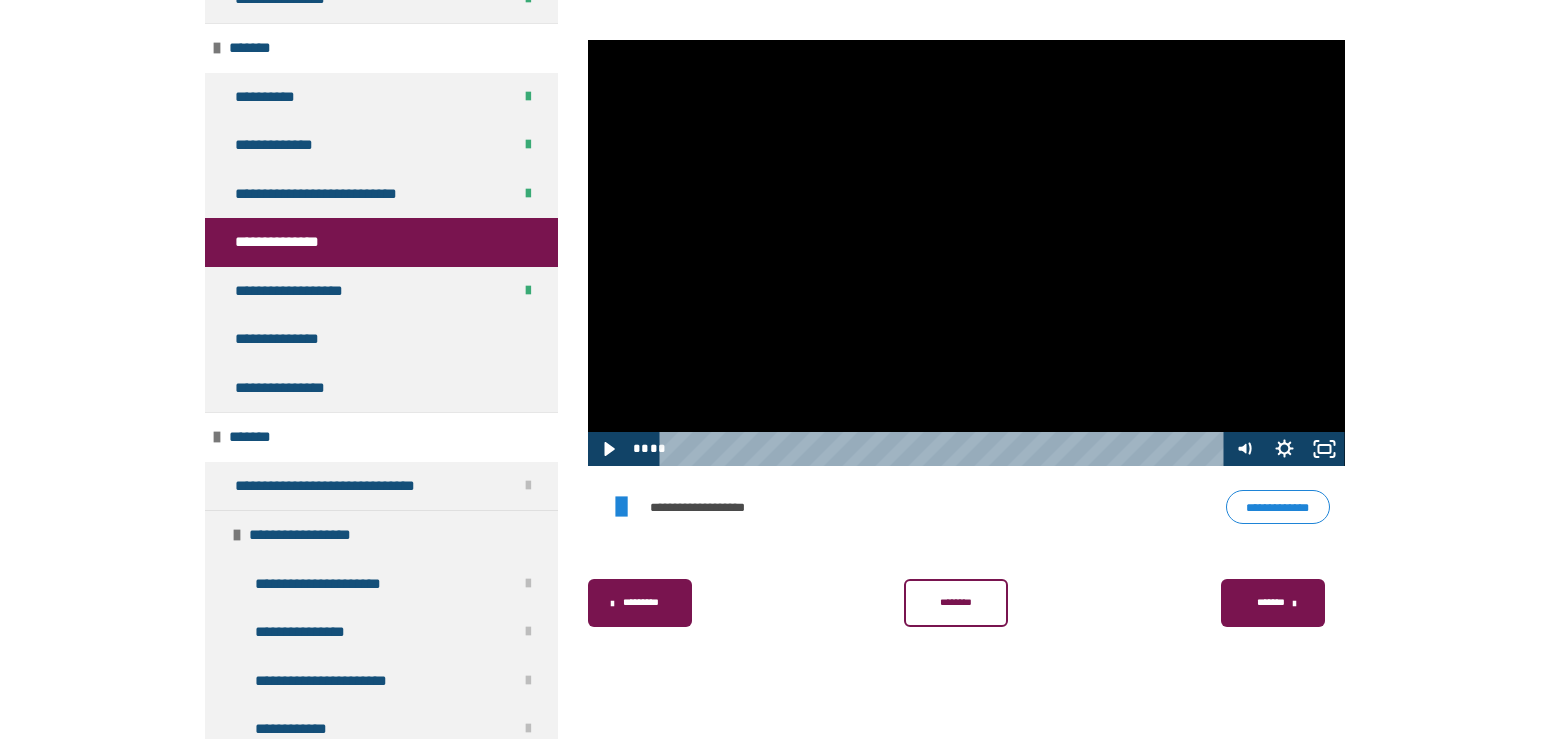 click on "**********" at bounding box center (1278, 507) 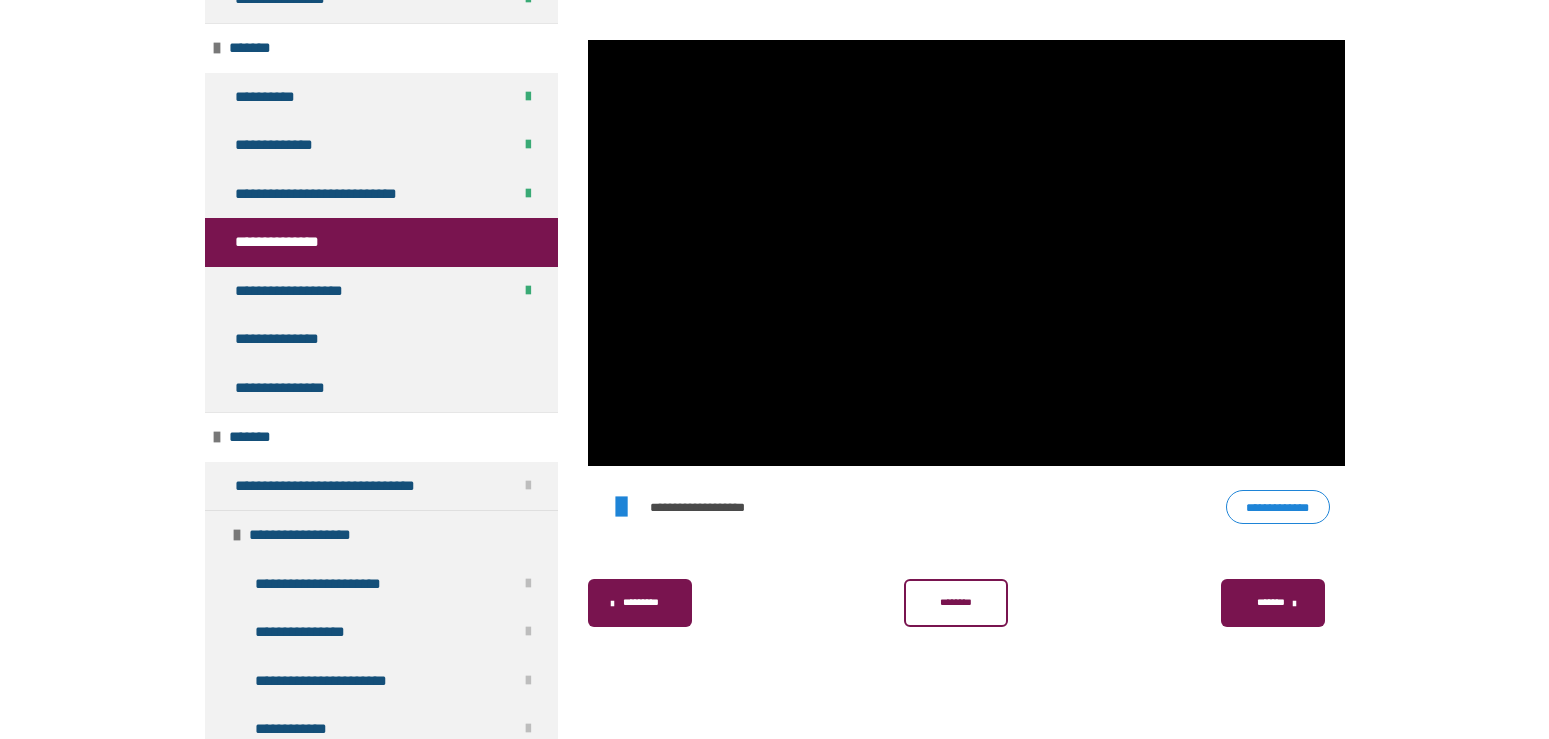 click on "********" at bounding box center (955, 602) 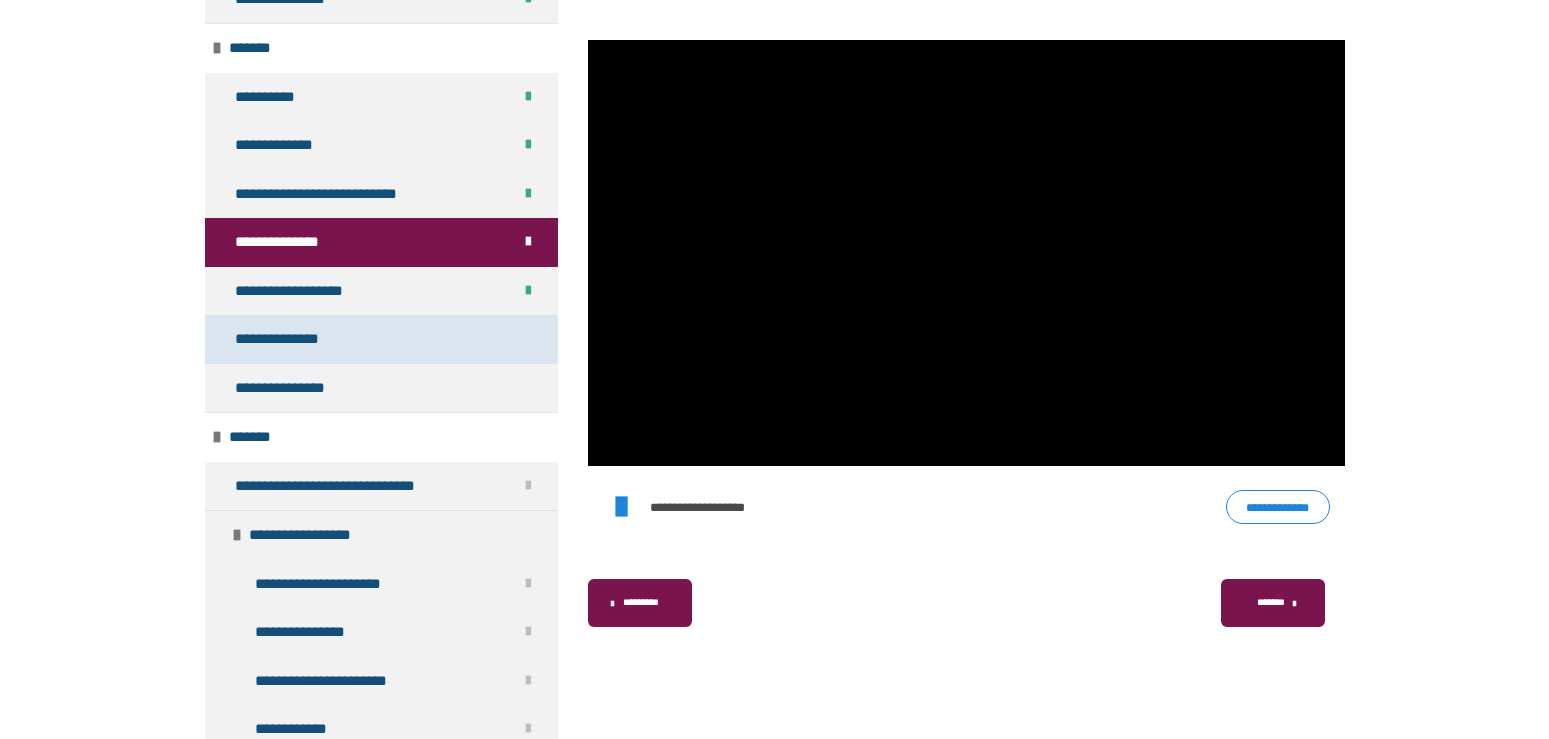 click on "**********" at bounding box center (381, 339) 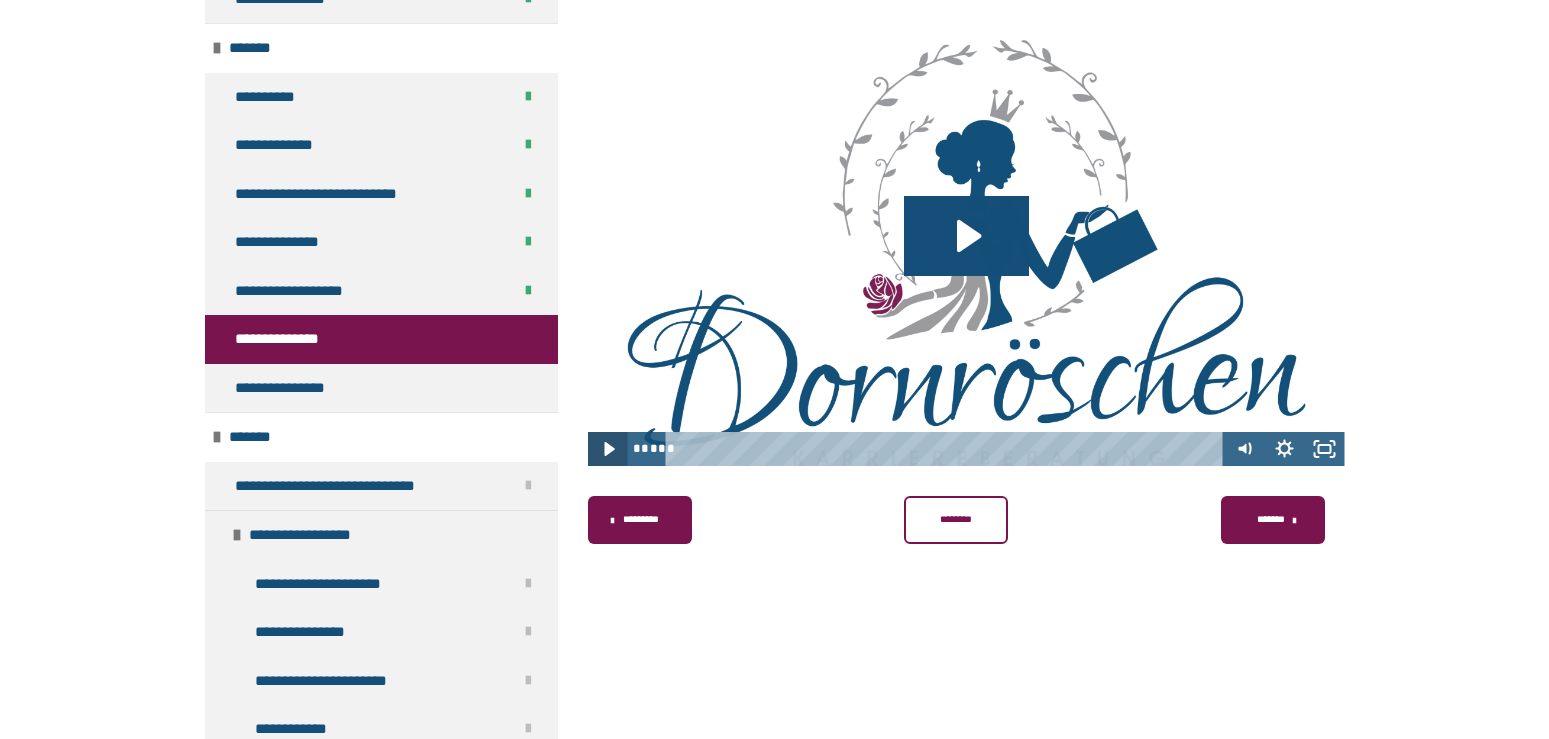 click 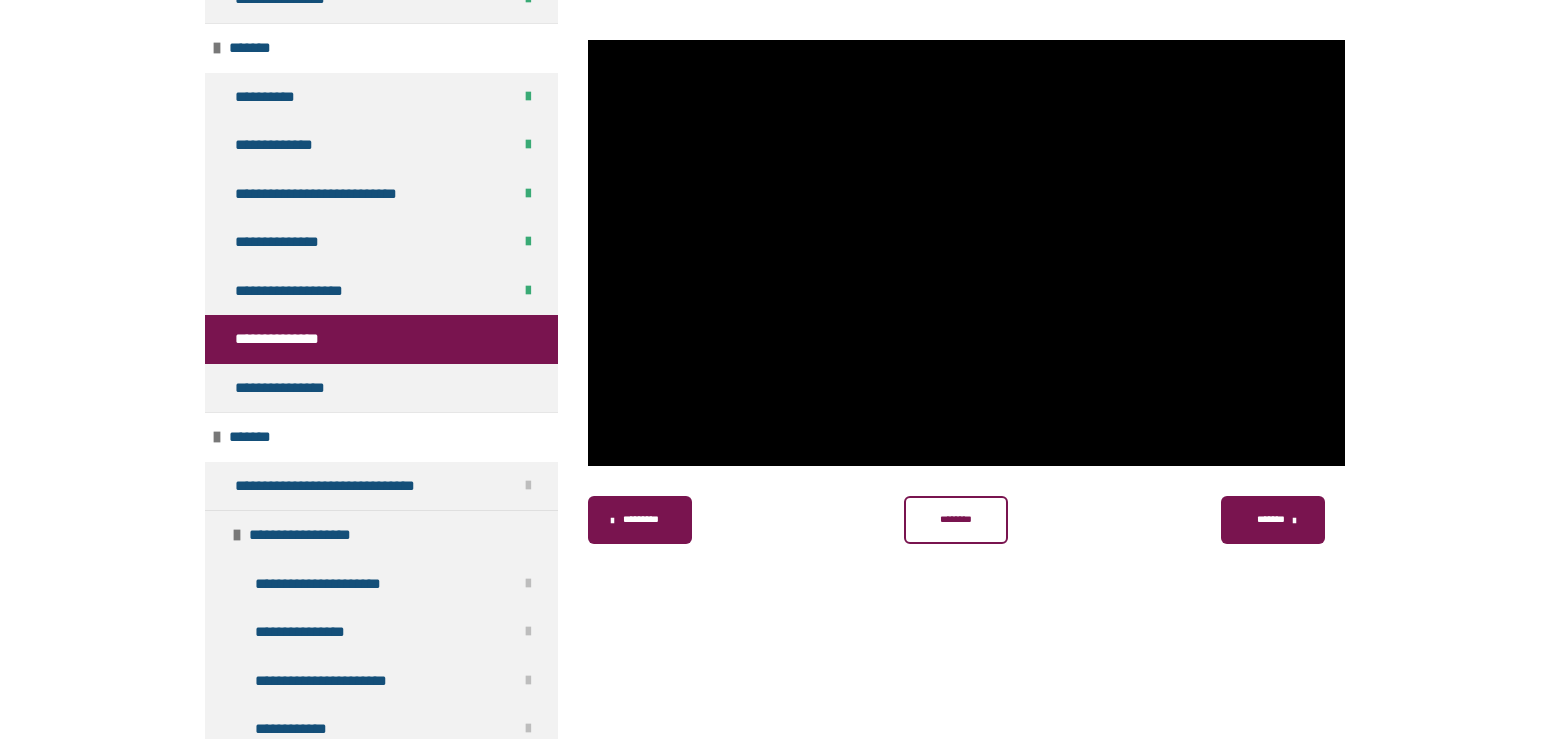 type 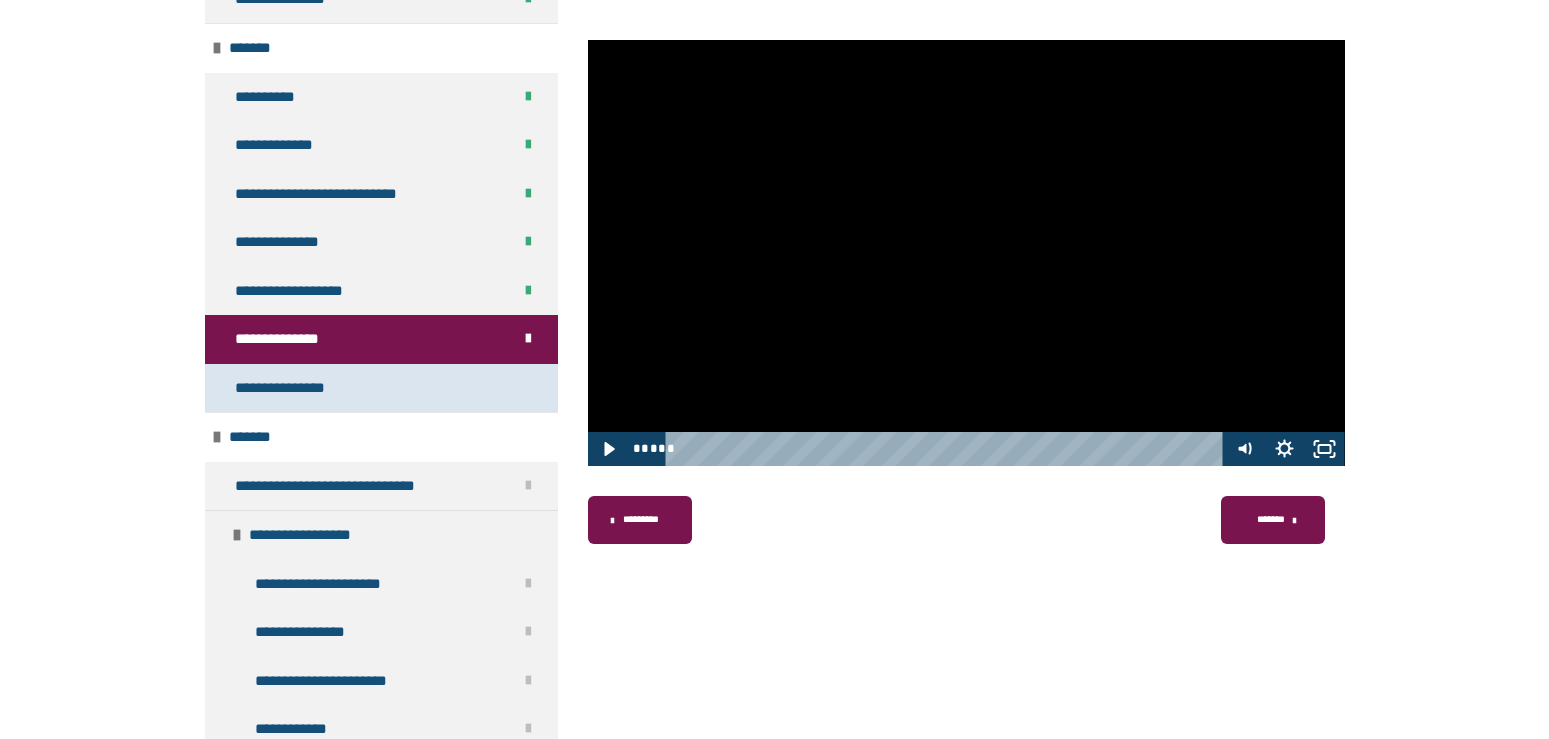 click on "**********" at bounding box center (294, 388) 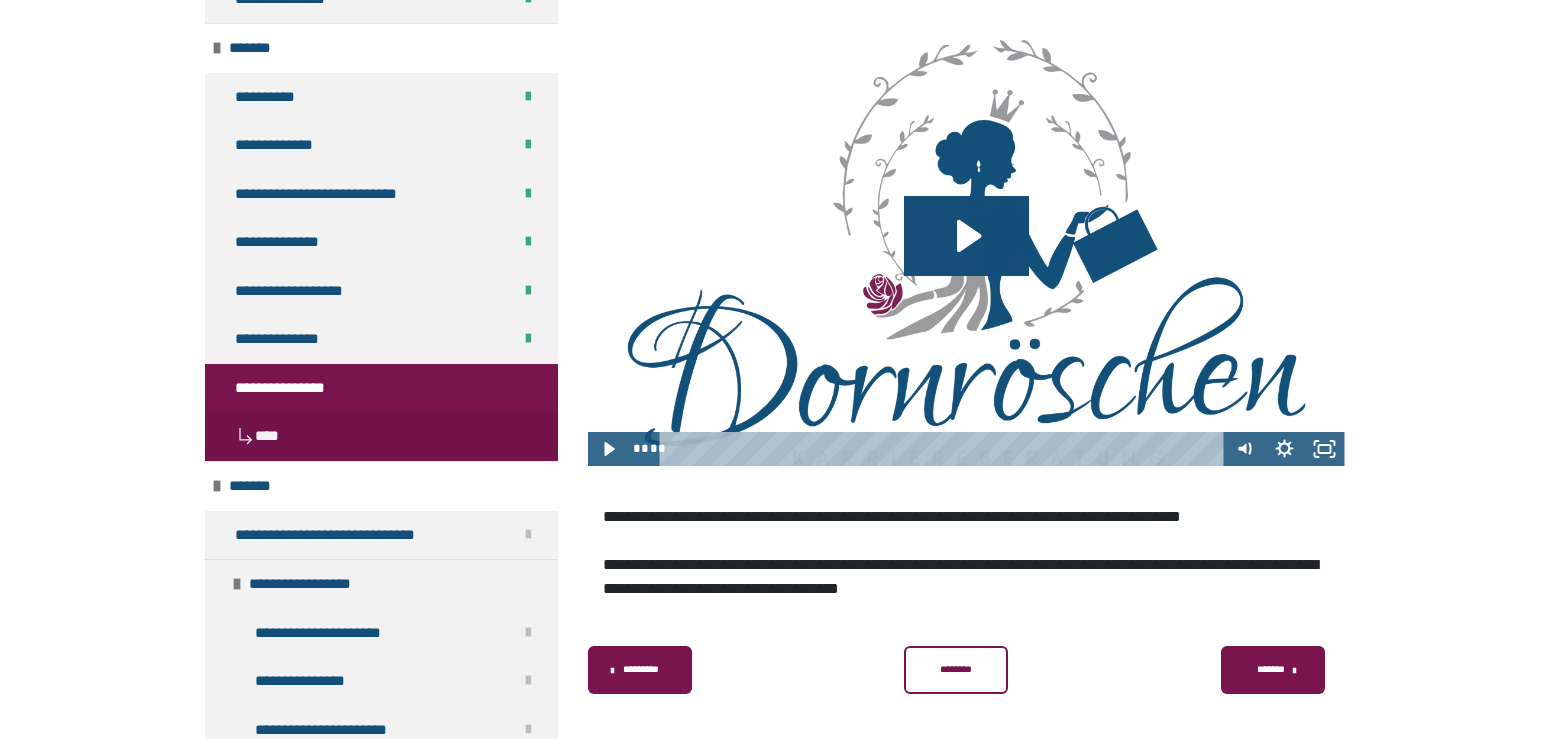 click on "********" at bounding box center (956, 670) 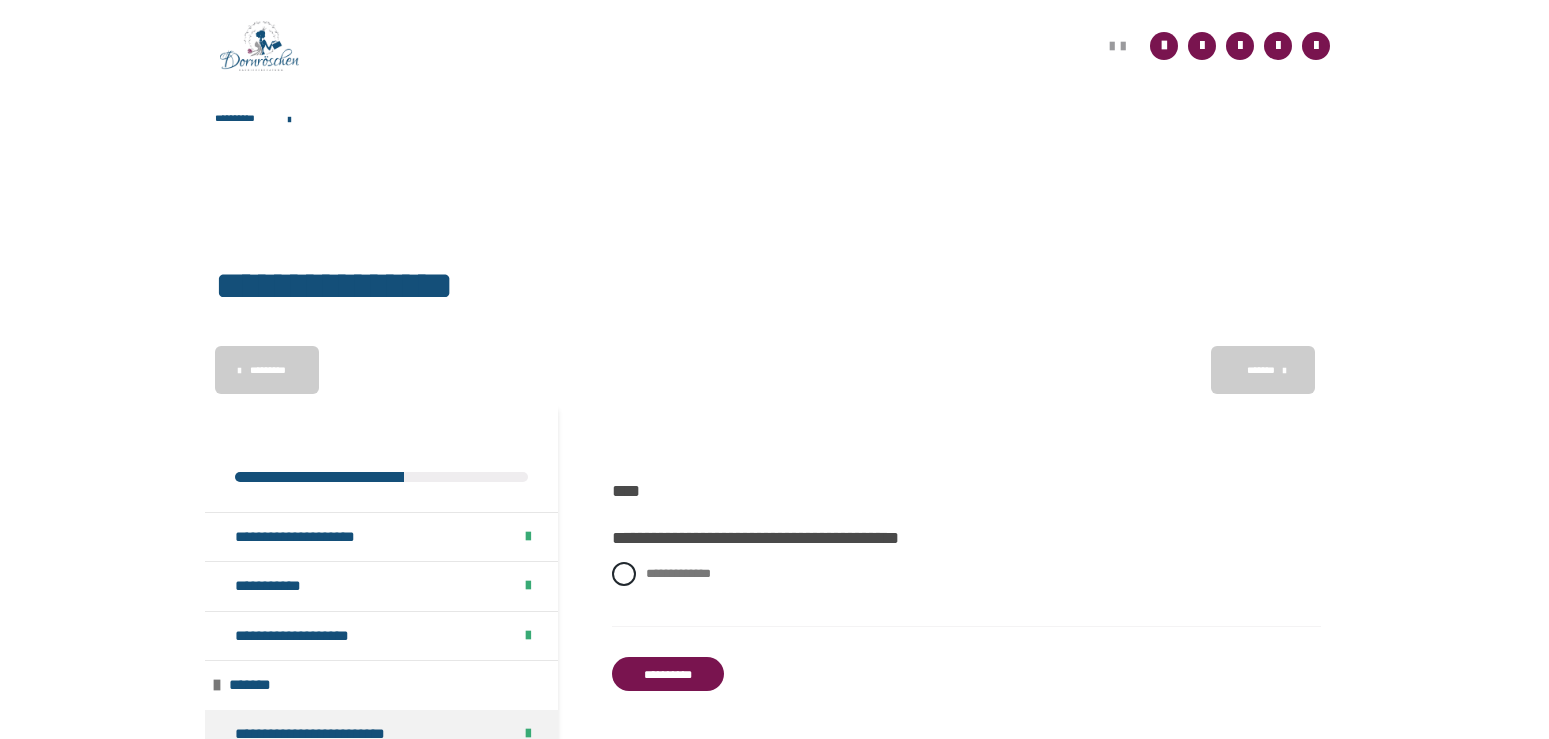 scroll, scrollTop: 484, scrollLeft: 0, axis: vertical 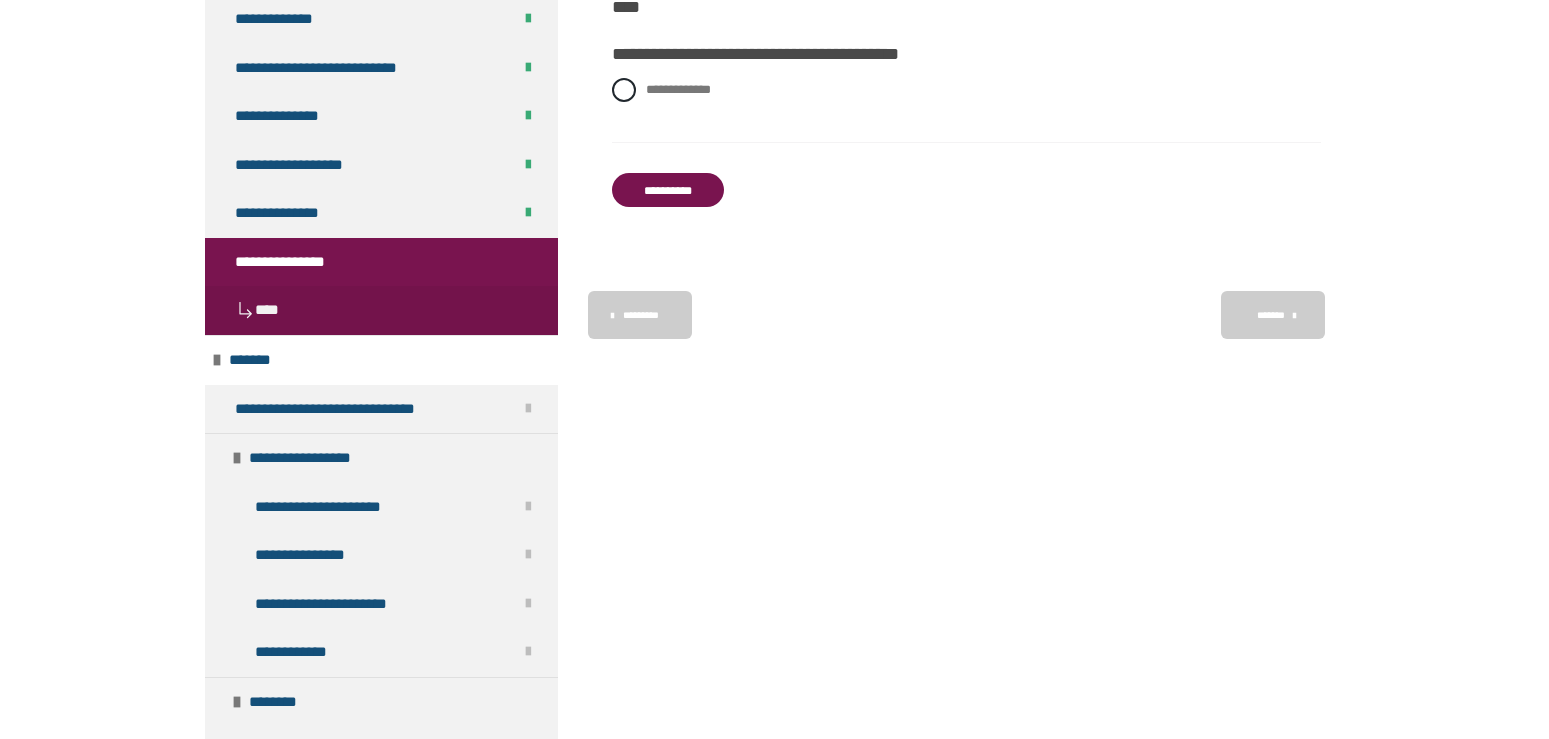 click on "**********" at bounding box center [294, 262] 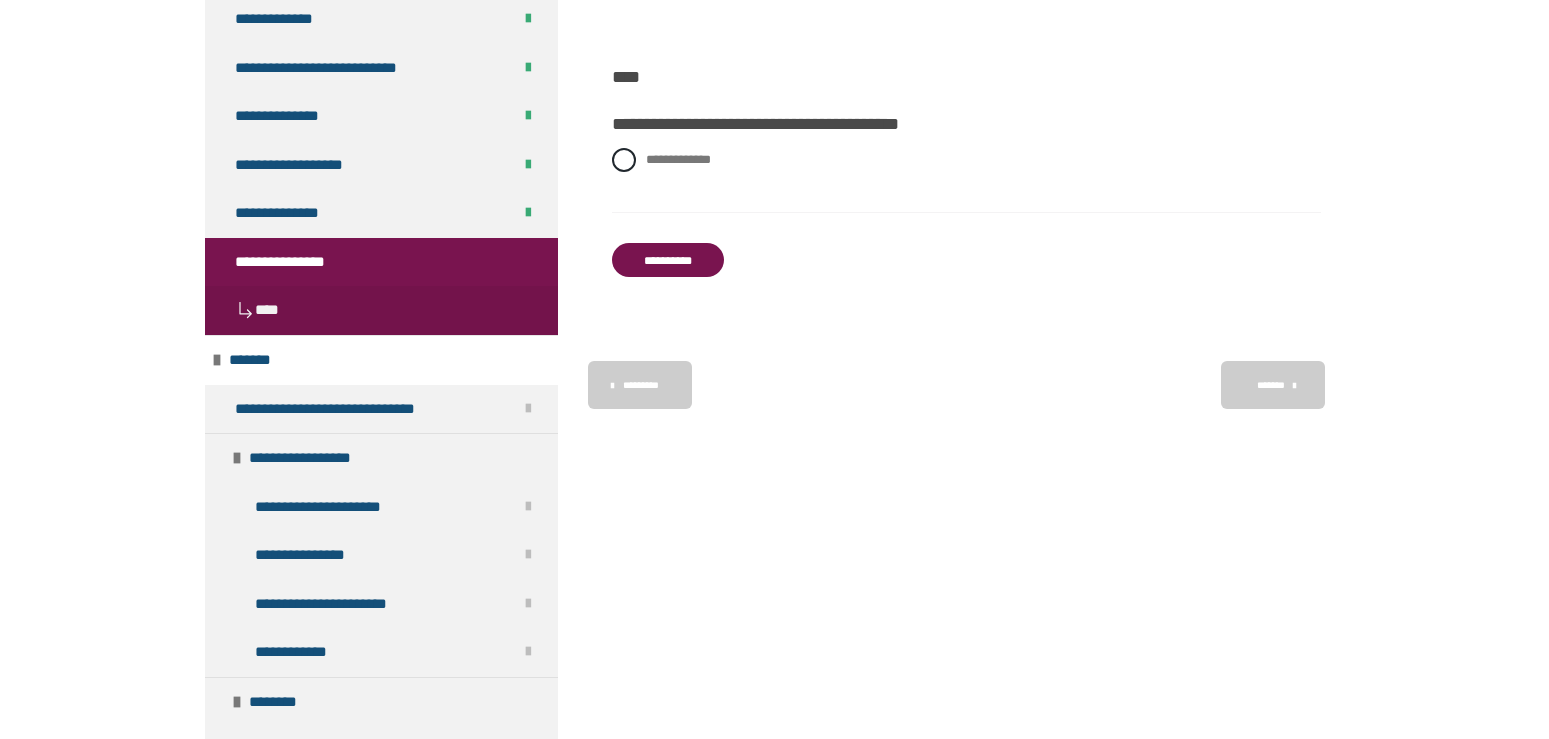 click on "**********" at bounding box center [294, 262] 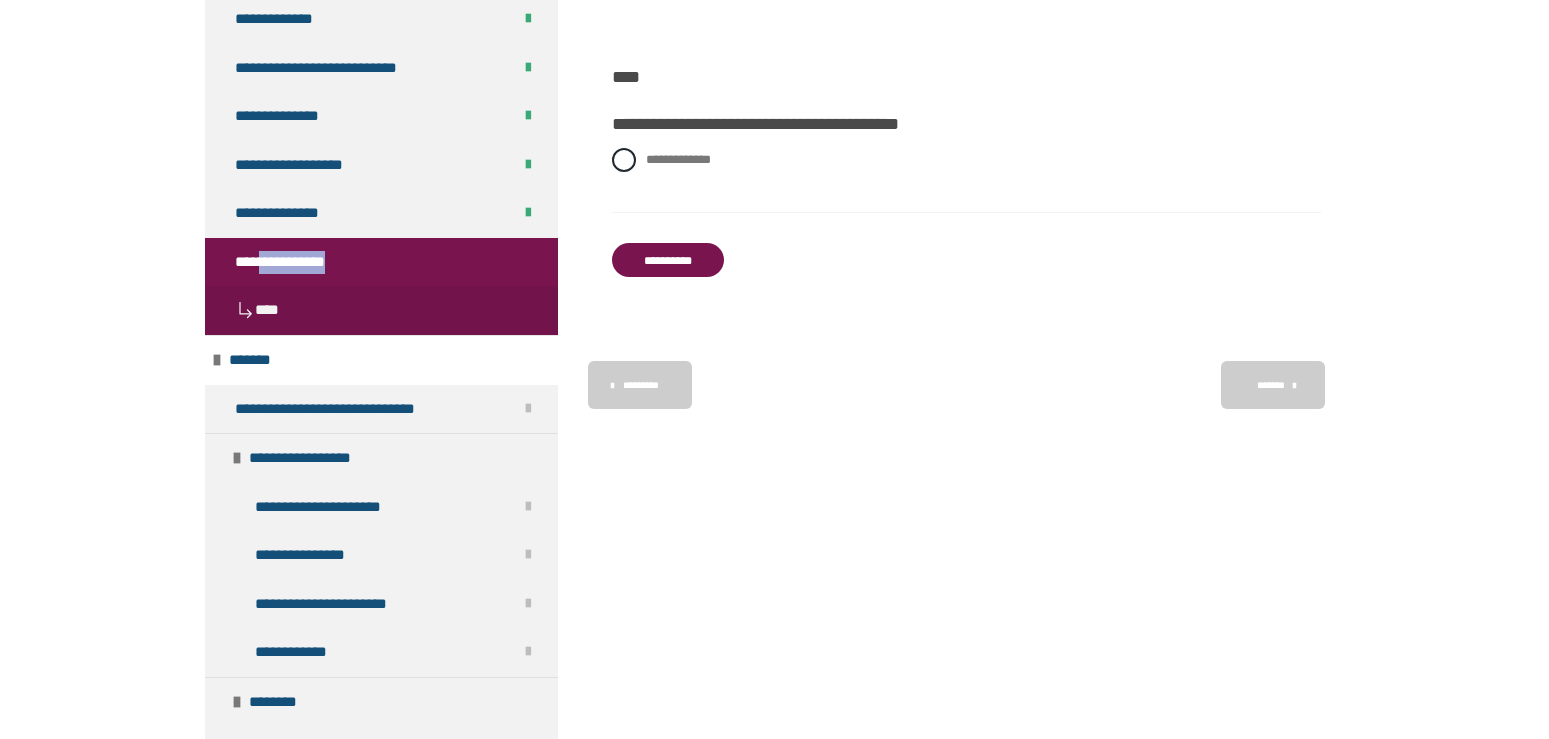click on "**********" at bounding box center (294, 262) 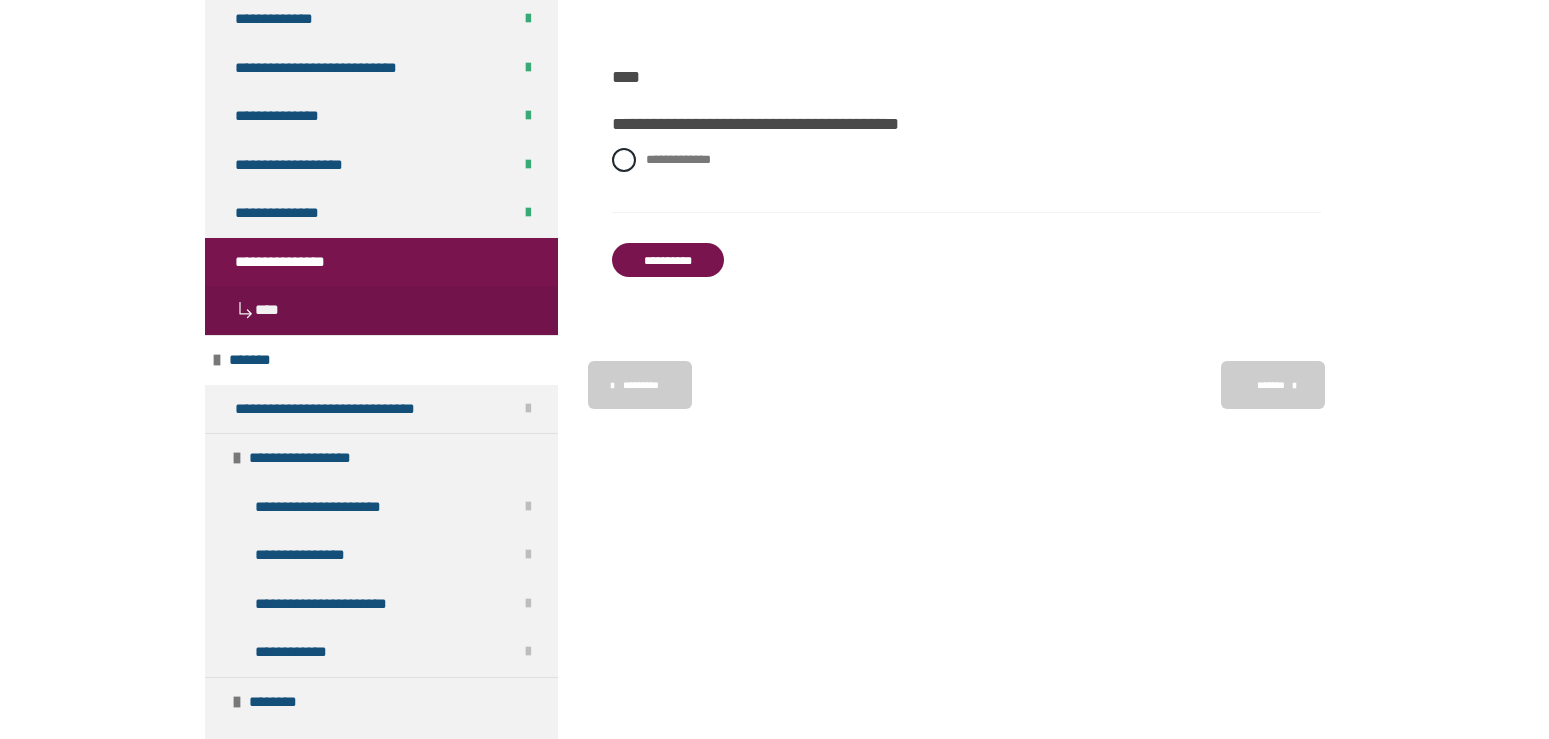 click on "**********" at bounding box center [294, 262] 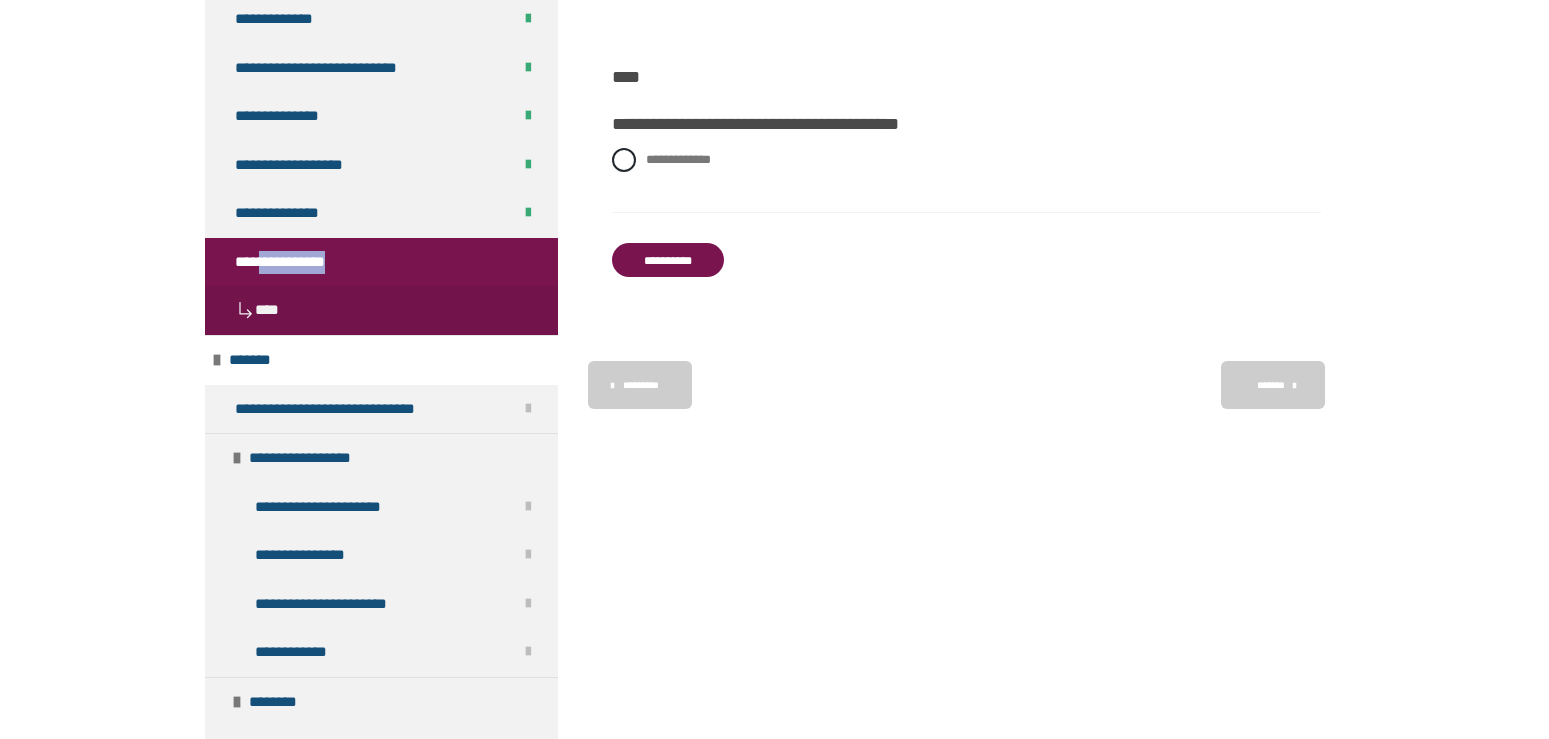 click on "**********" at bounding box center (294, 262) 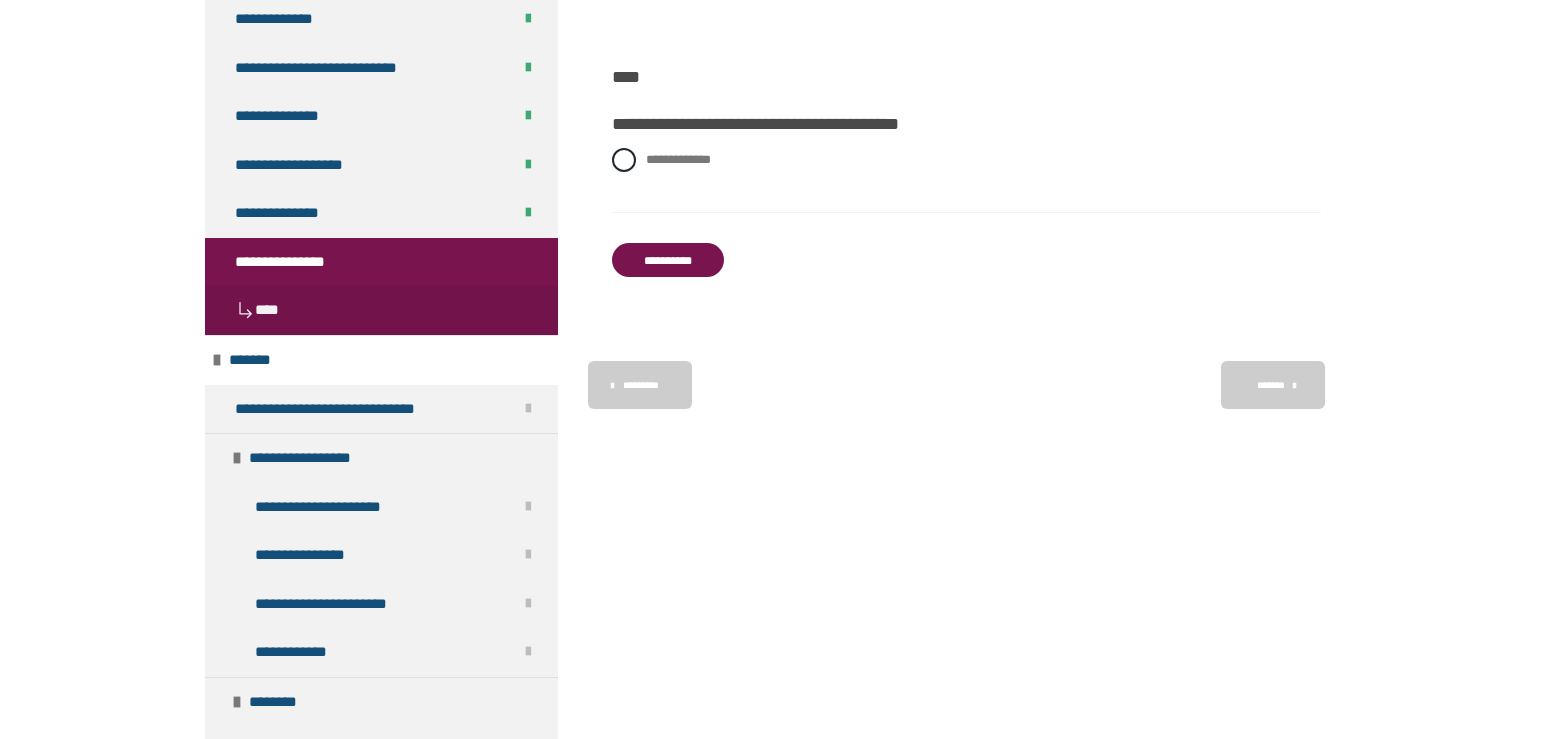 click on "**********" at bounding box center [774, 243] 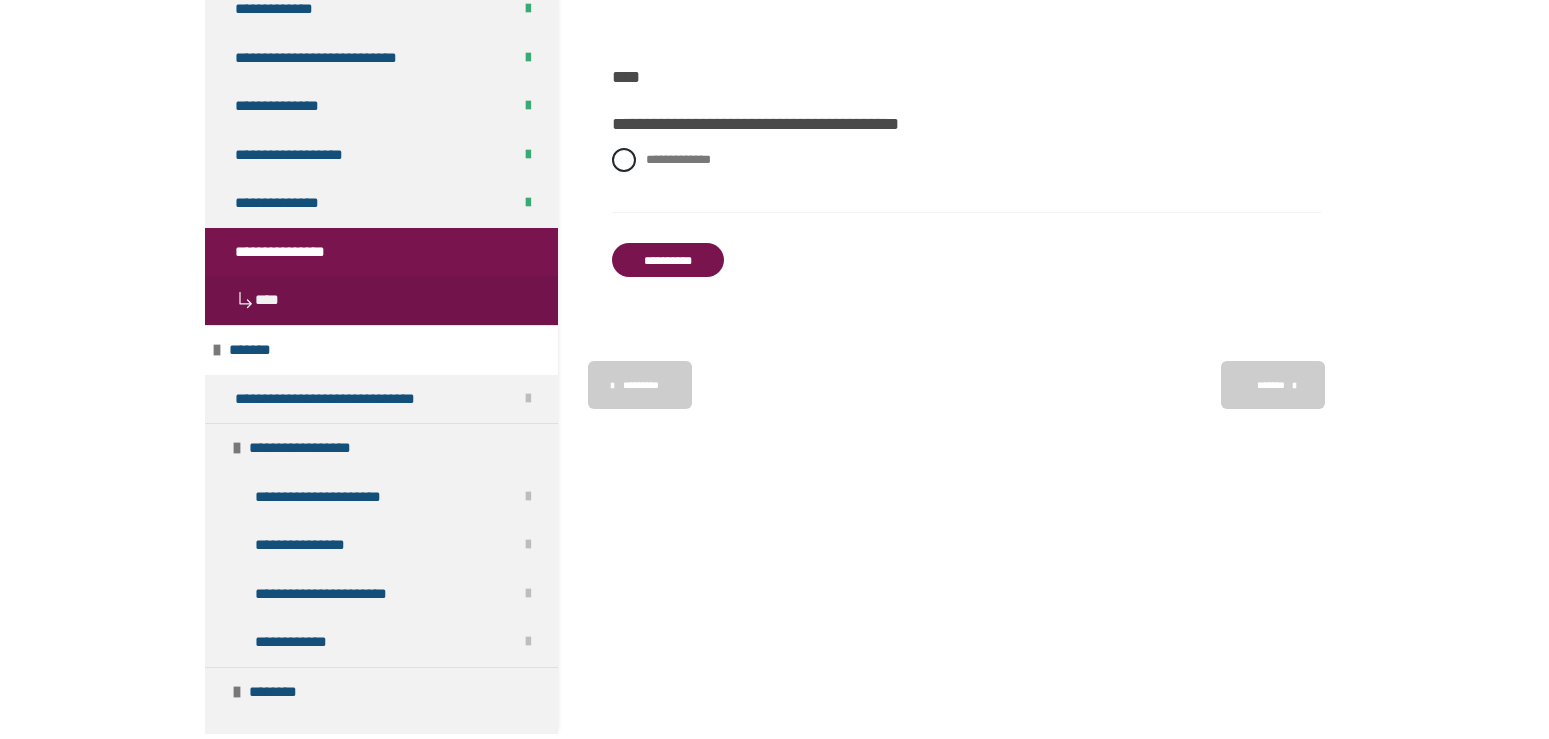 scroll, scrollTop: 0, scrollLeft: 0, axis: both 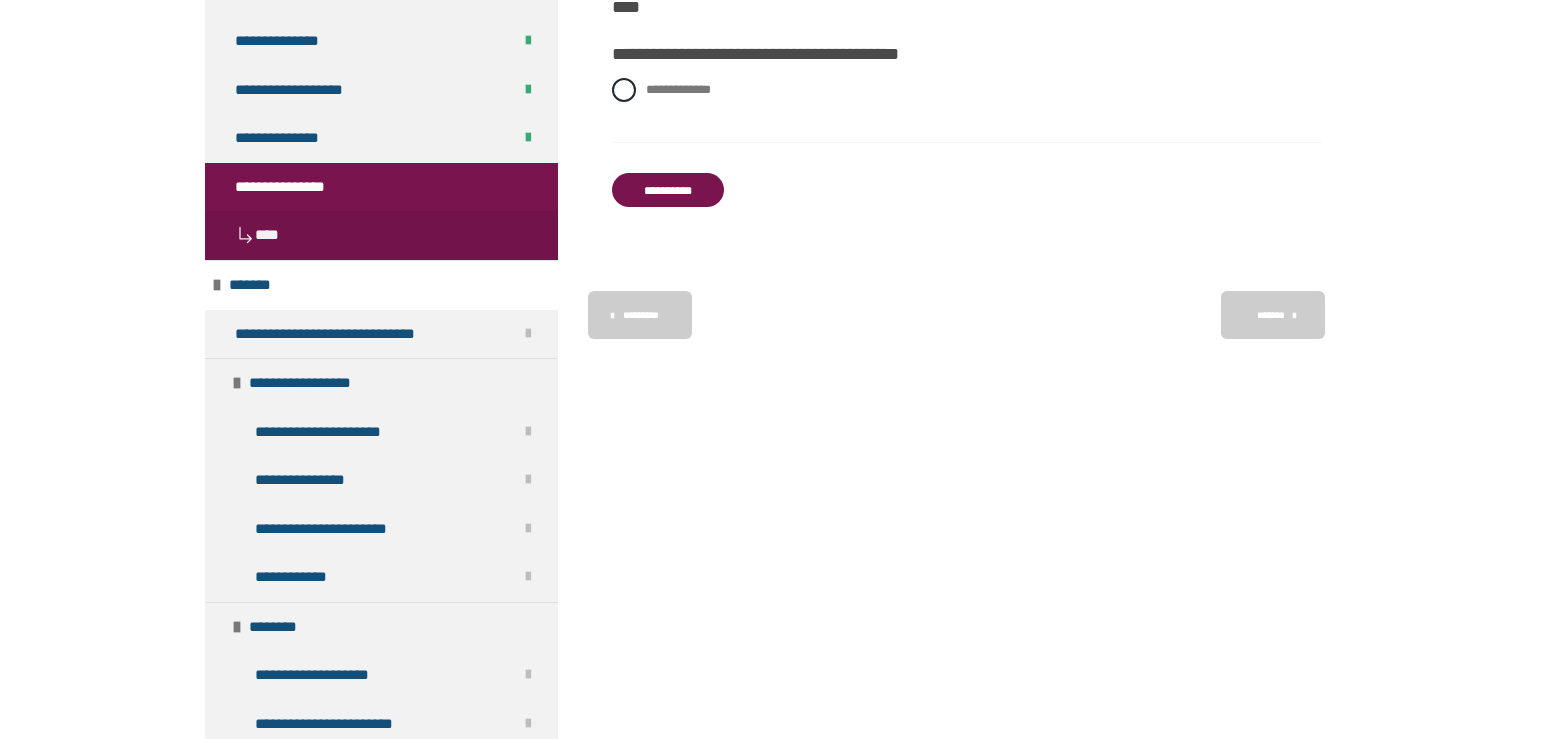 click on "**********" at bounding box center [294, 187] 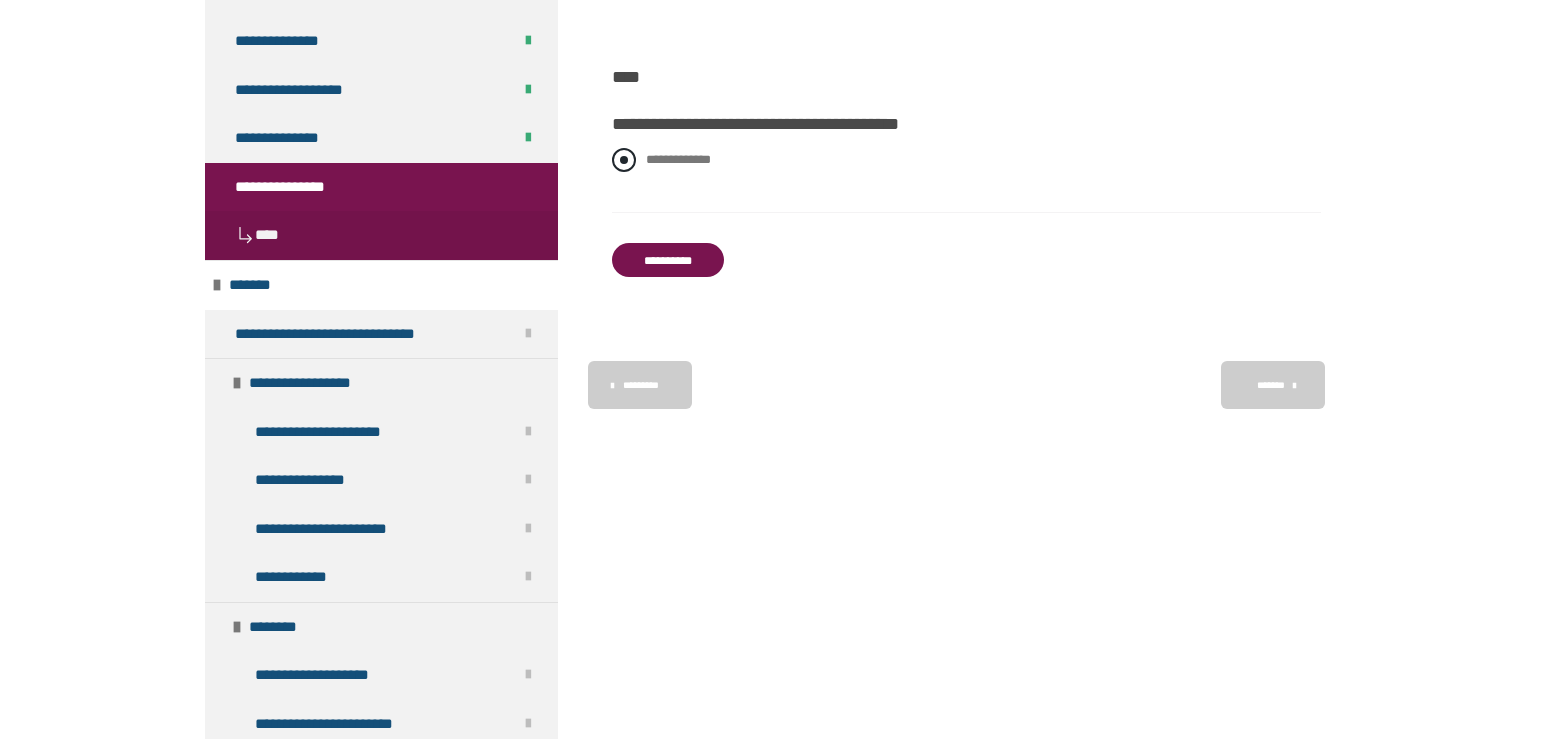 click at bounding box center [624, 160] 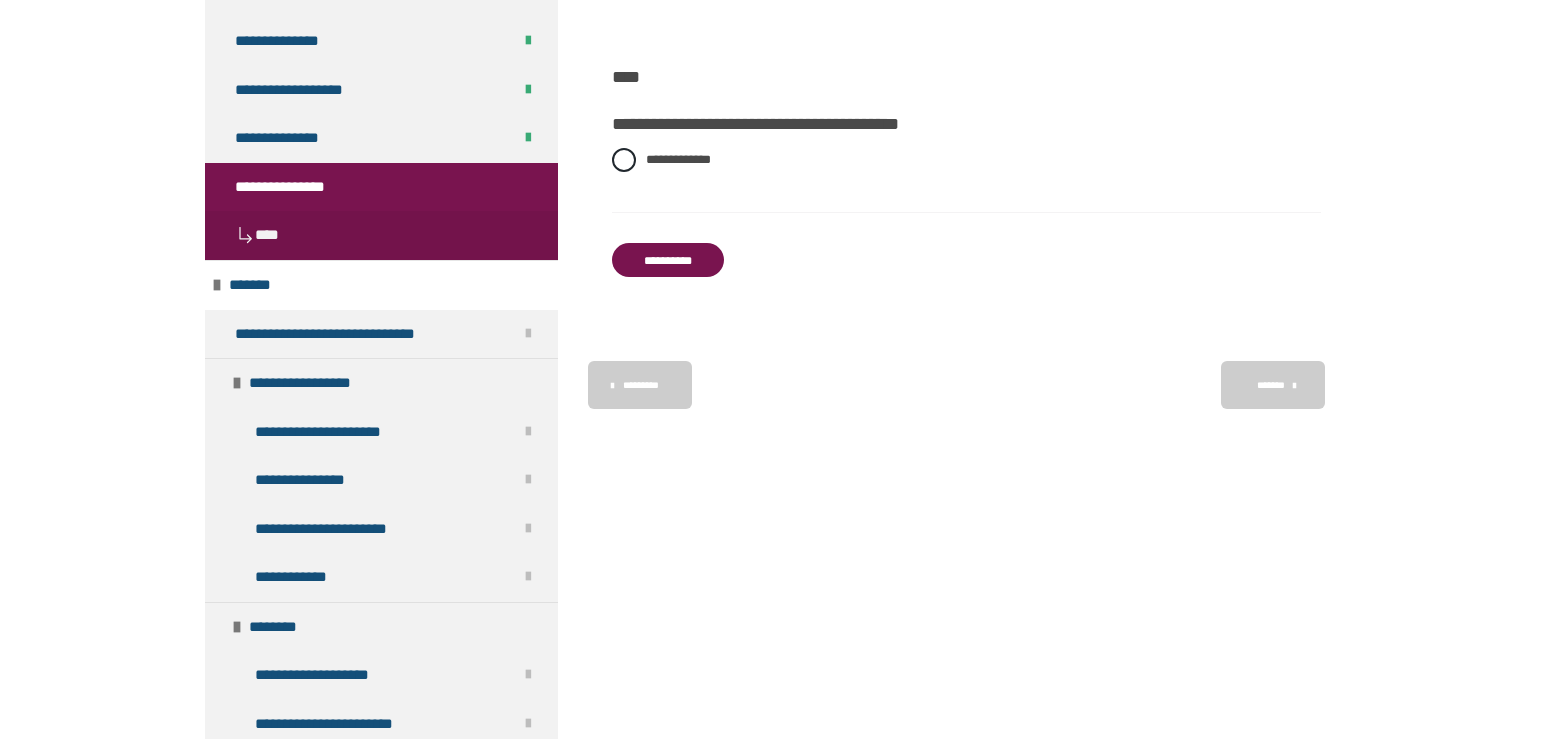 click on "**********" at bounding box center (668, 260) 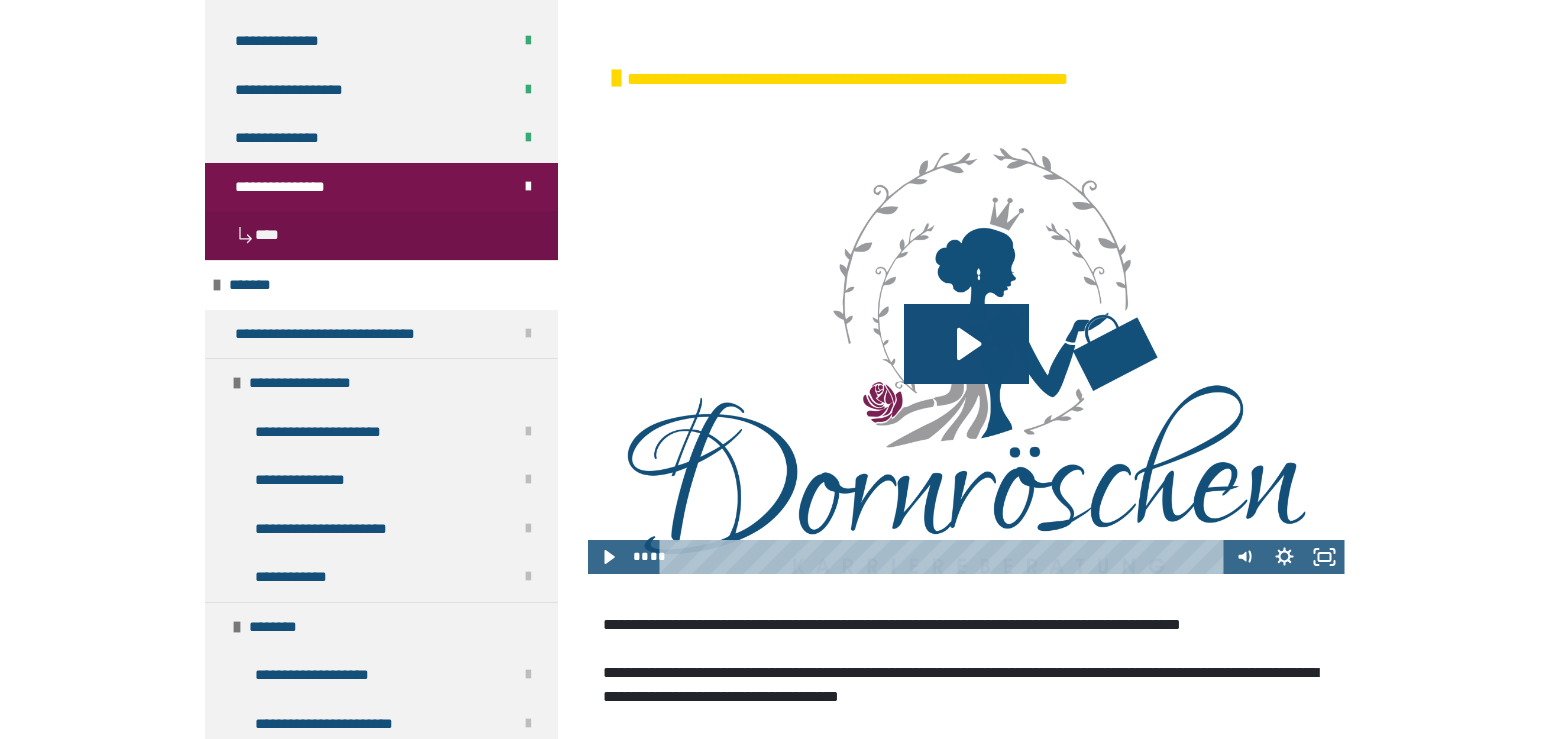 click on "**********" at bounding box center [381, 187] 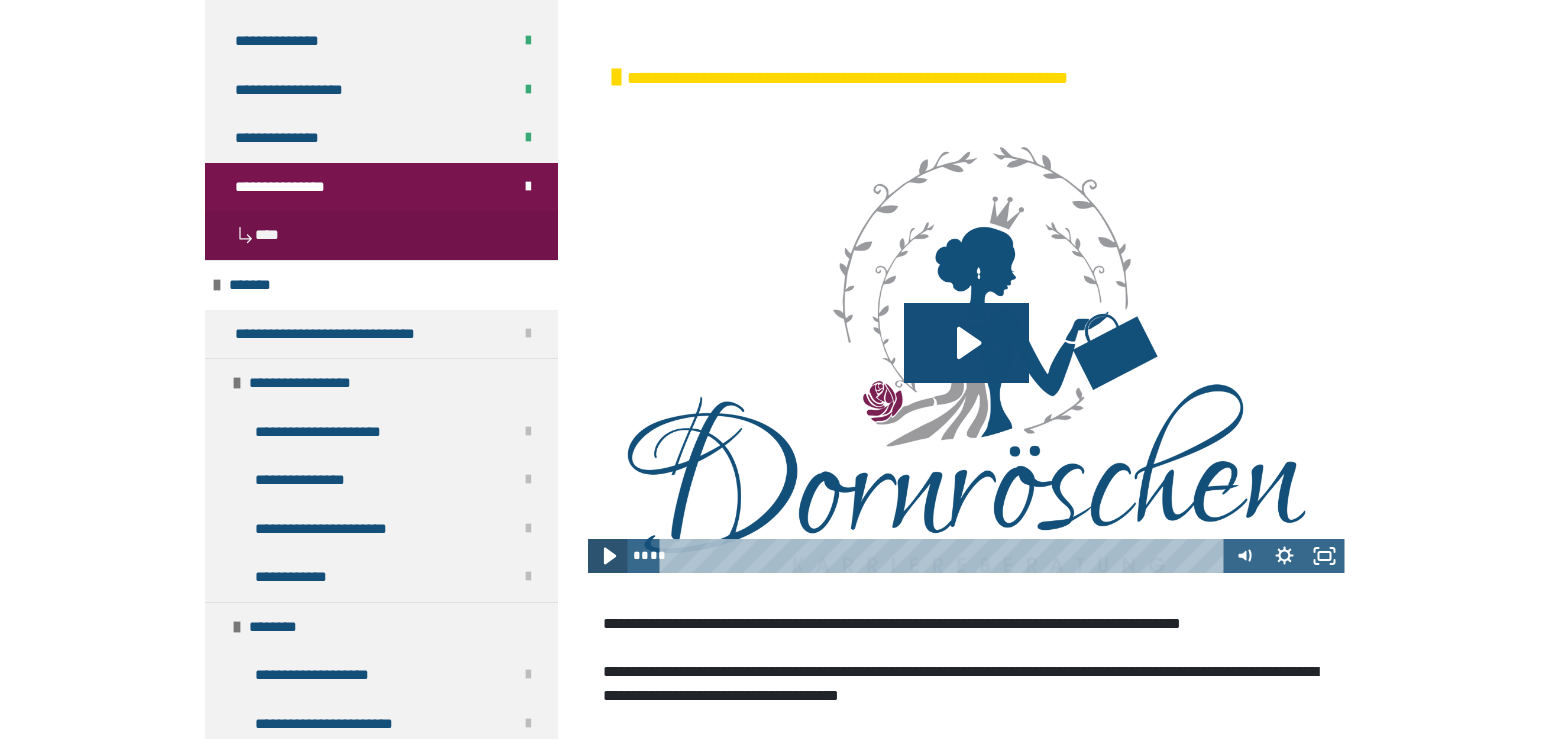 click 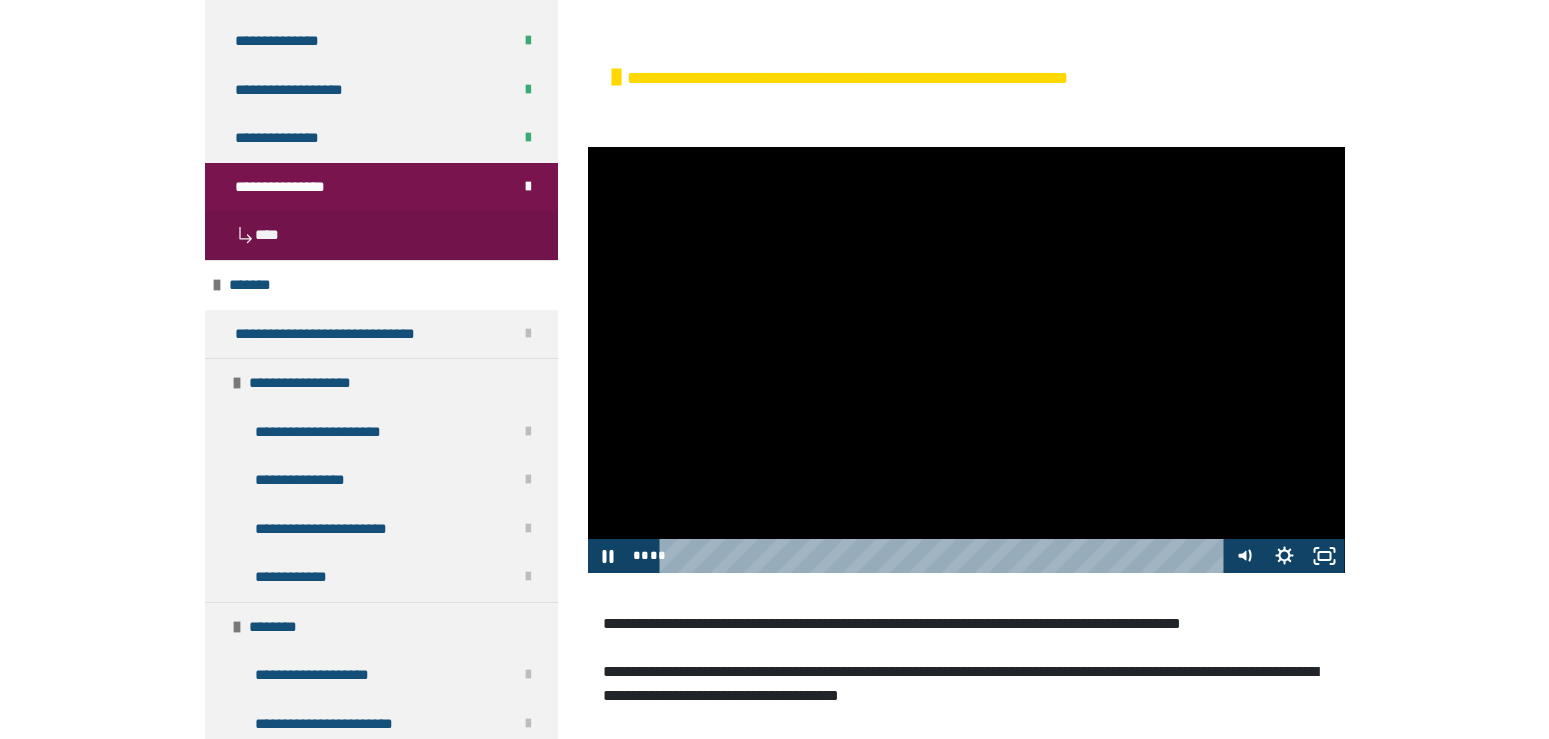 type 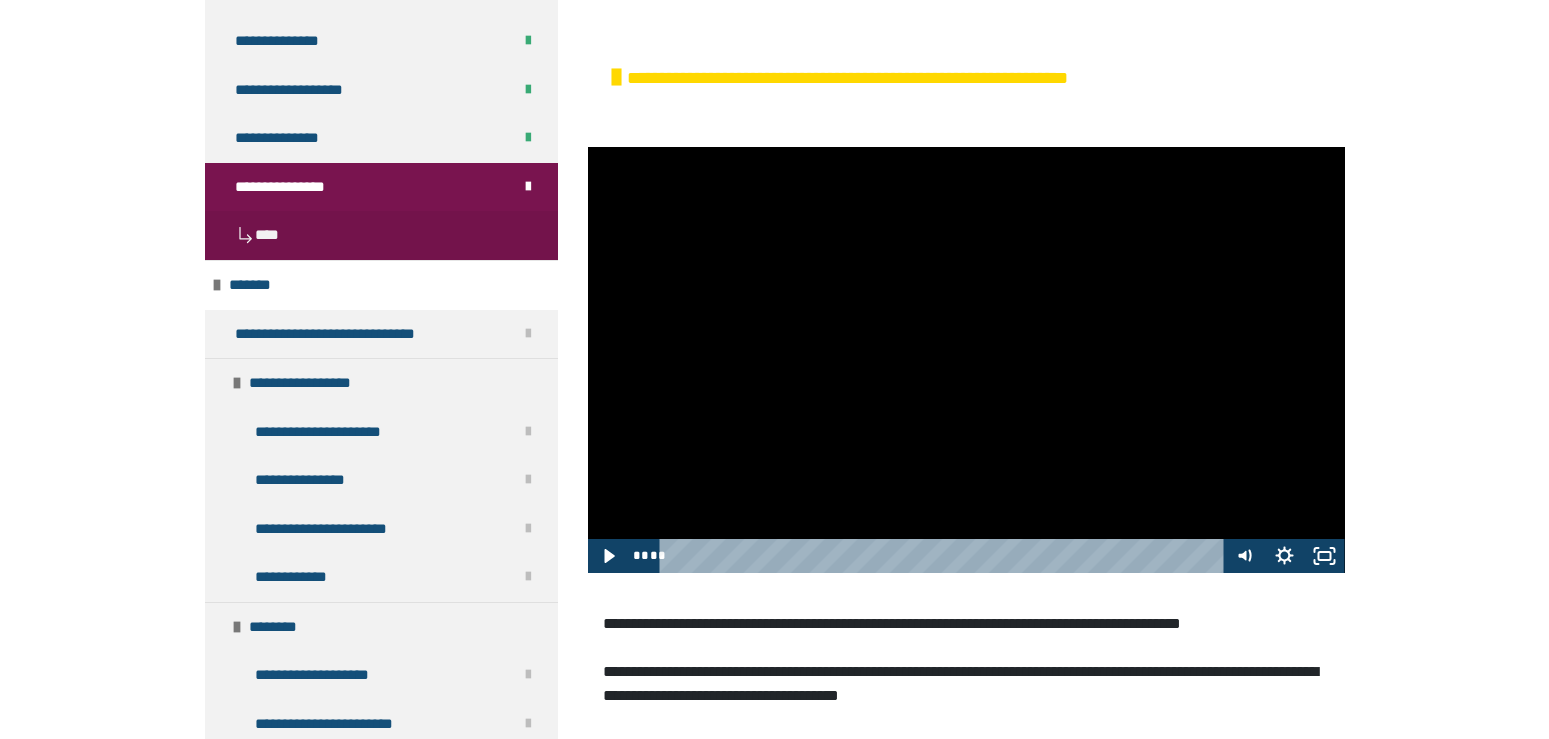click at bounding box center (608, 556) 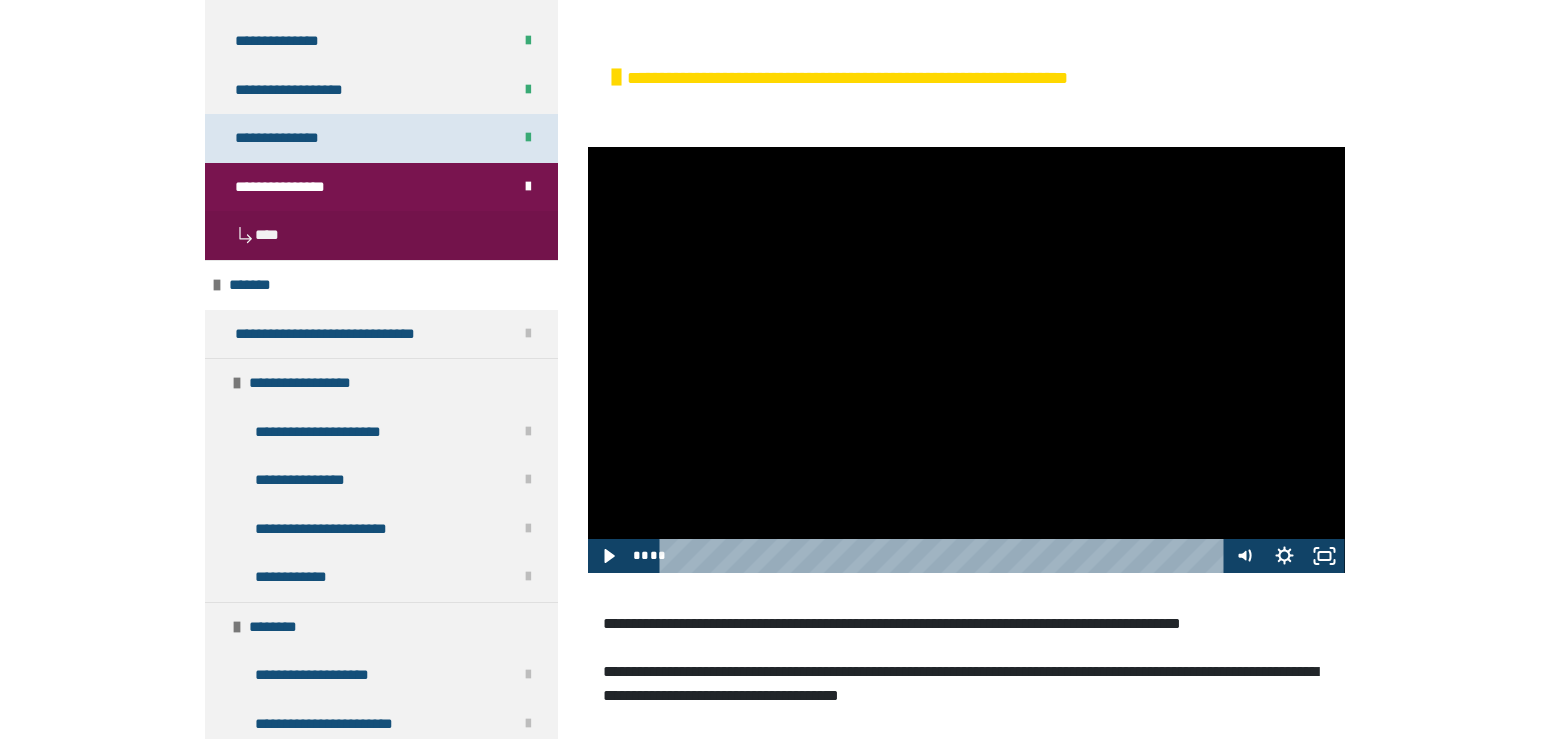 click on "**********" at bounding box center (381, 138) 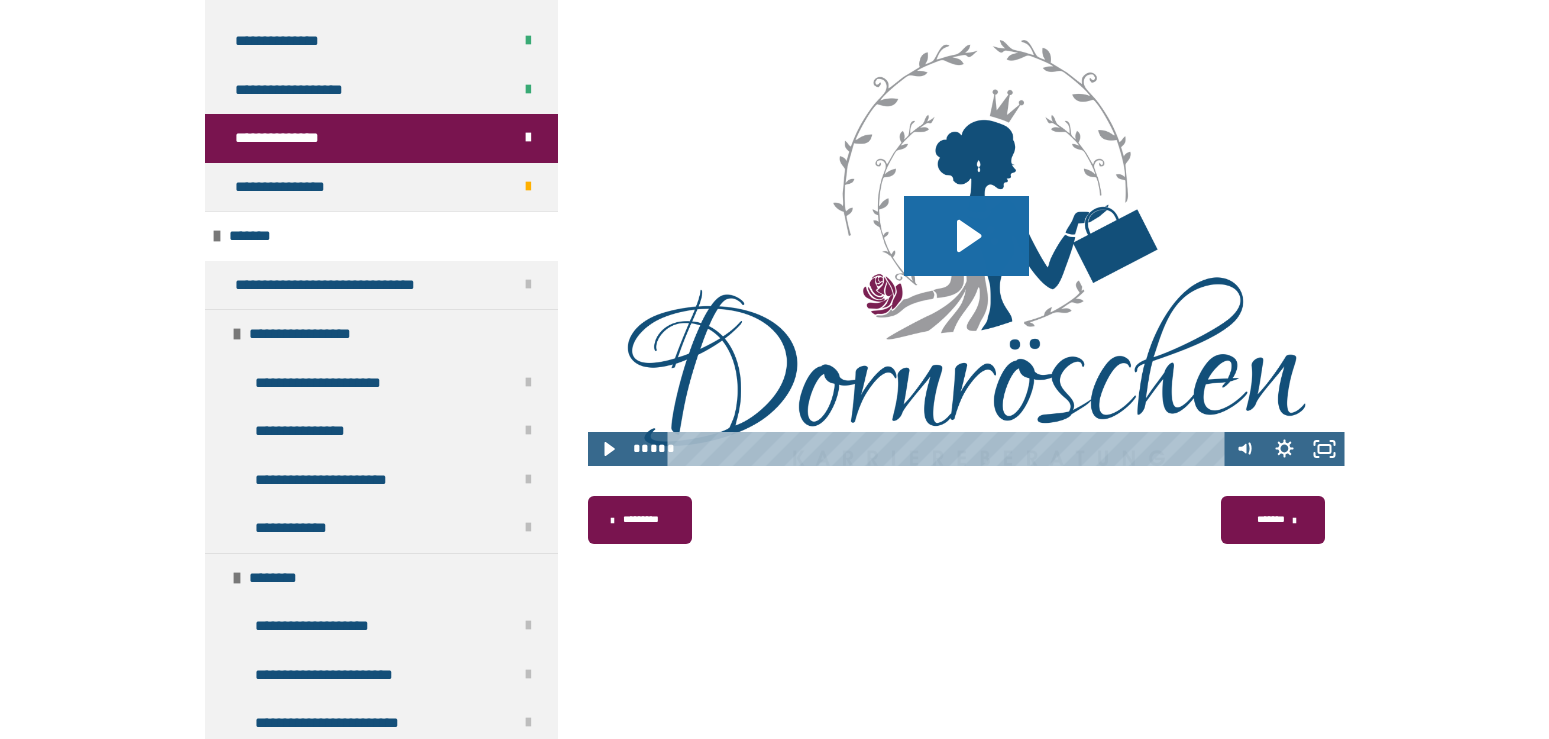 click 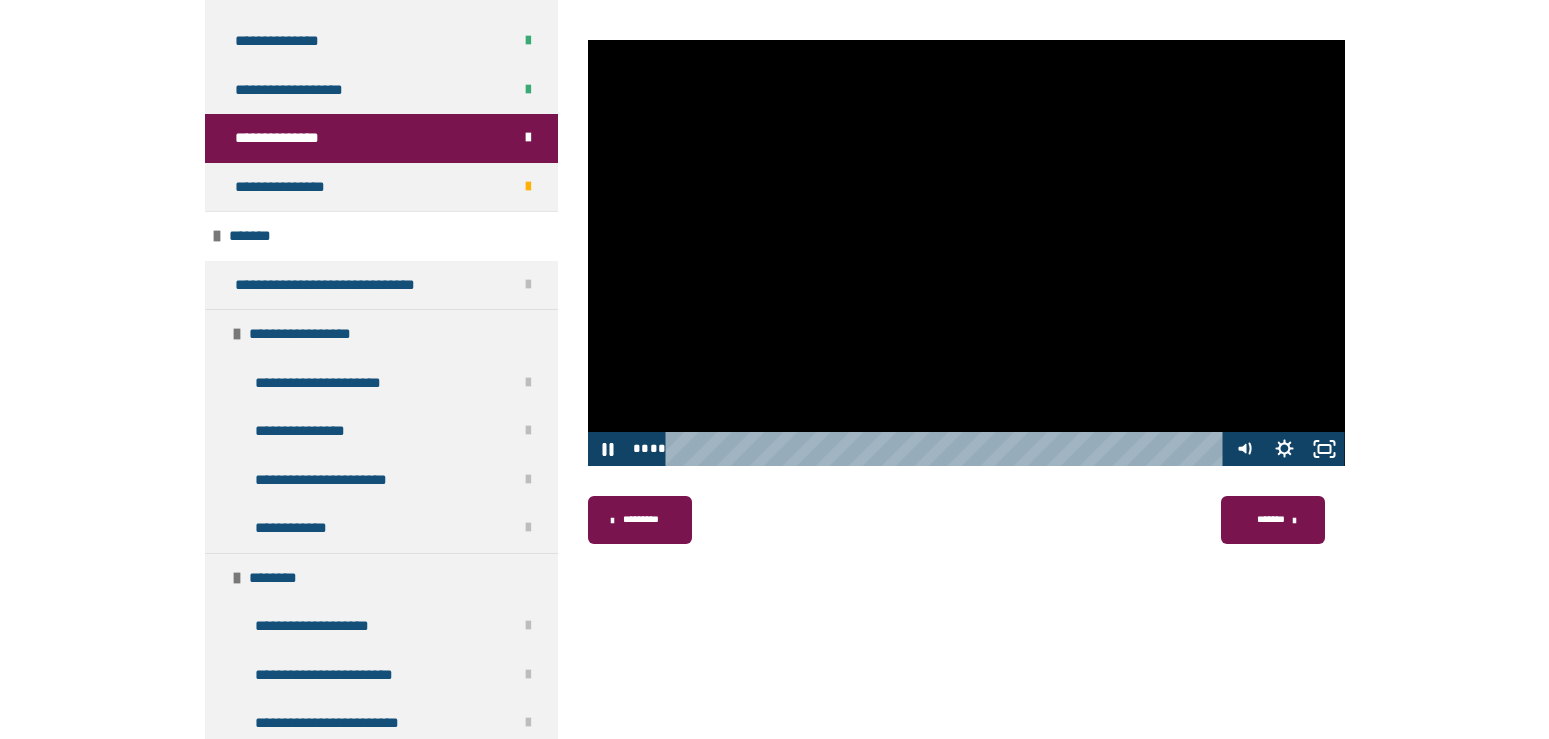 type 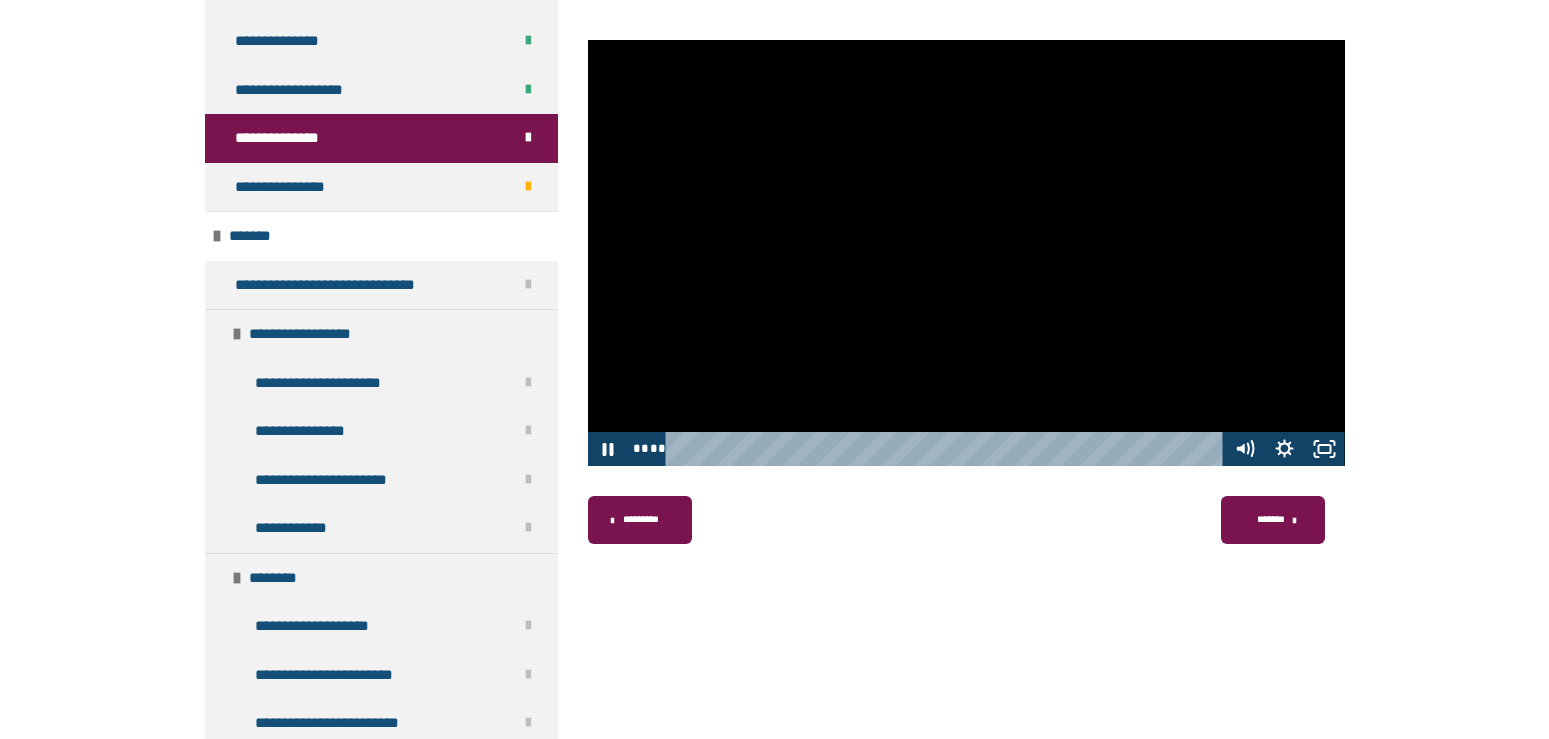 click at bounding box center (966, 253) 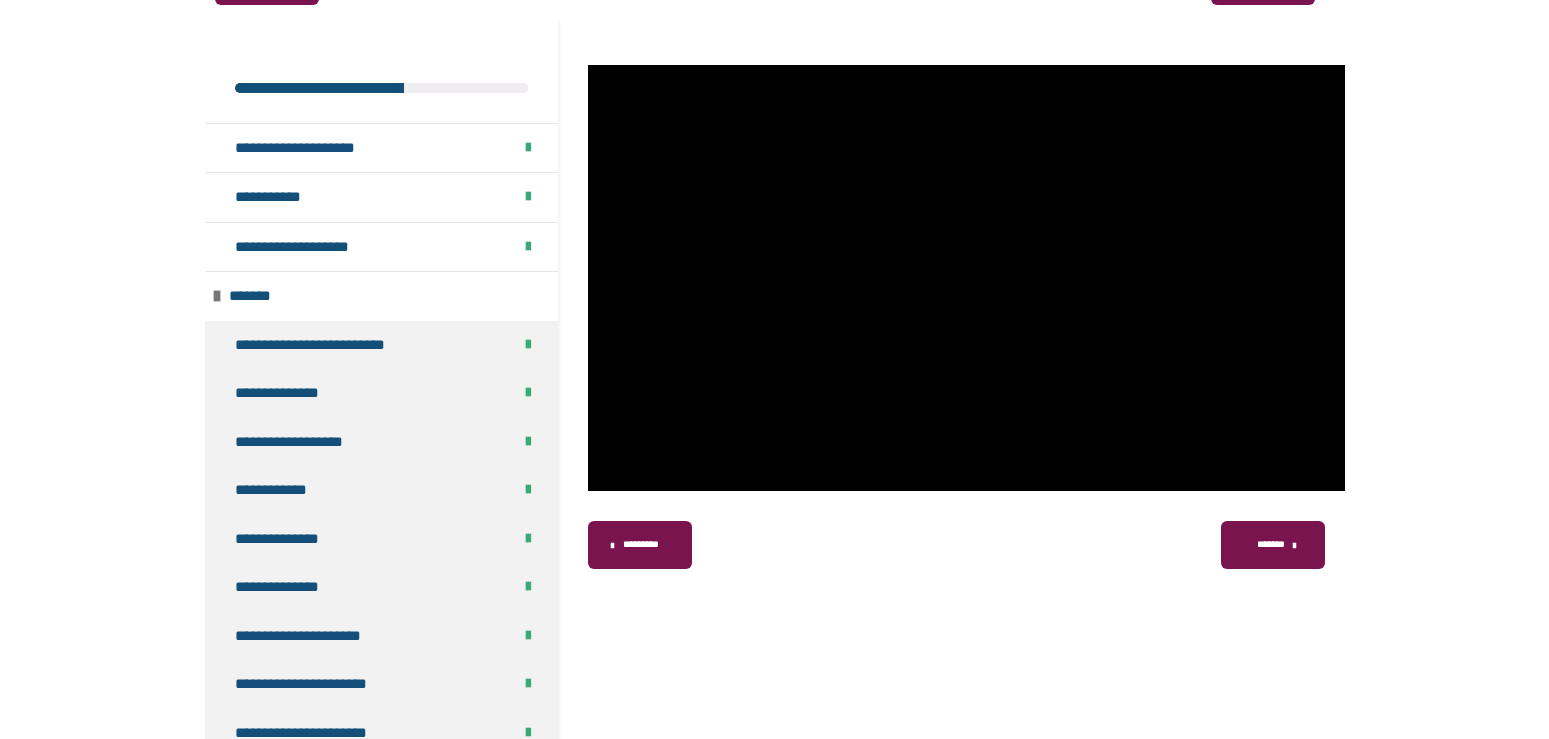 scroll, scrollTop: 484, scrollLeft: 0, axis: vertical 